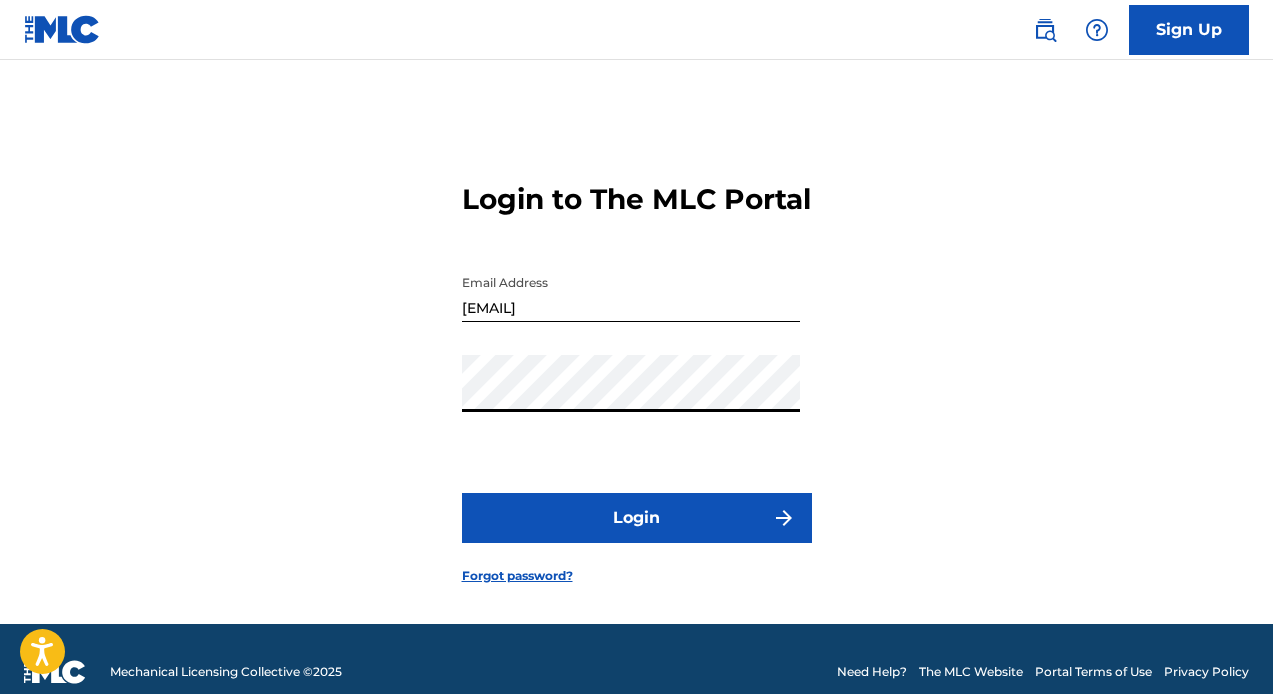 scroll, scrollTop: 0, scrollLeft: 0, axis: both 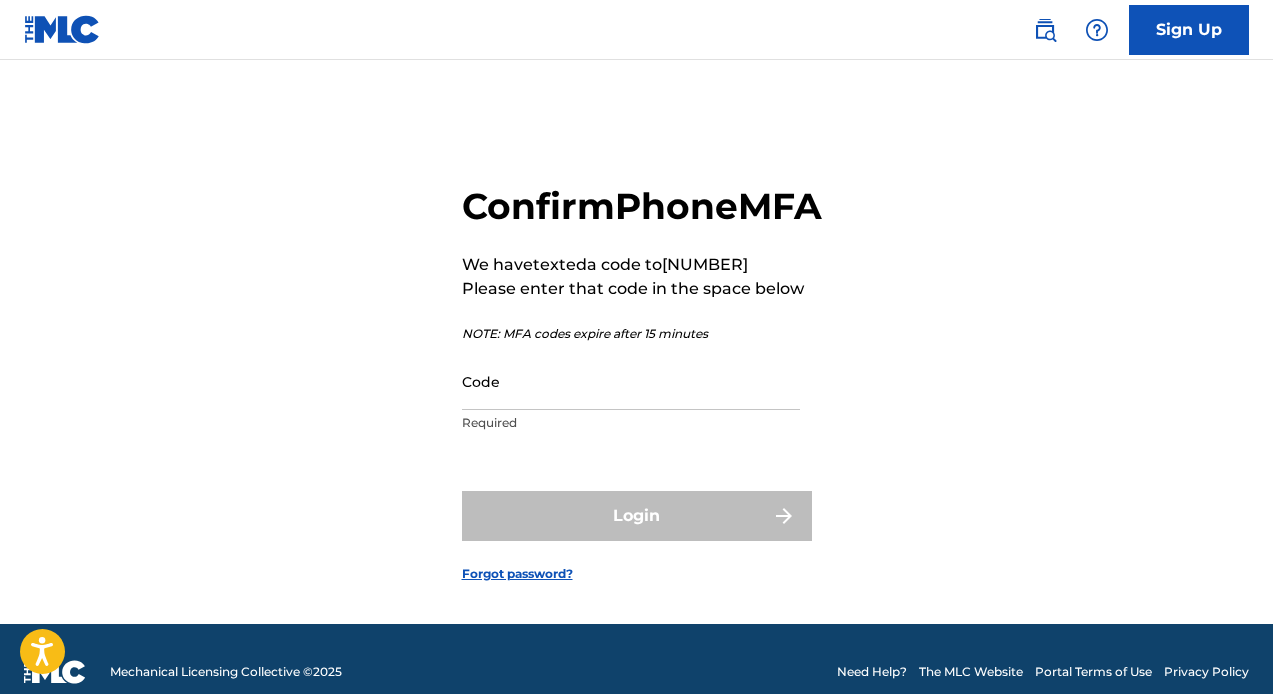 click on "Code" at bounding box center [631, 381] 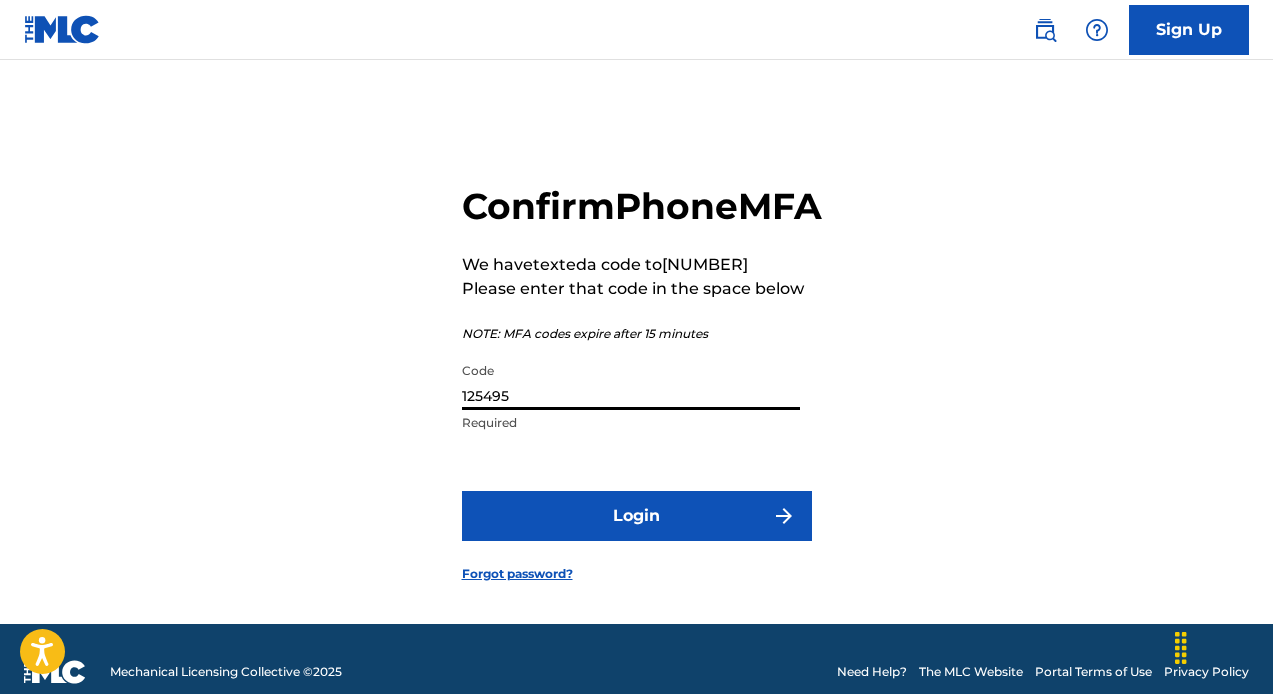 type on "125495" 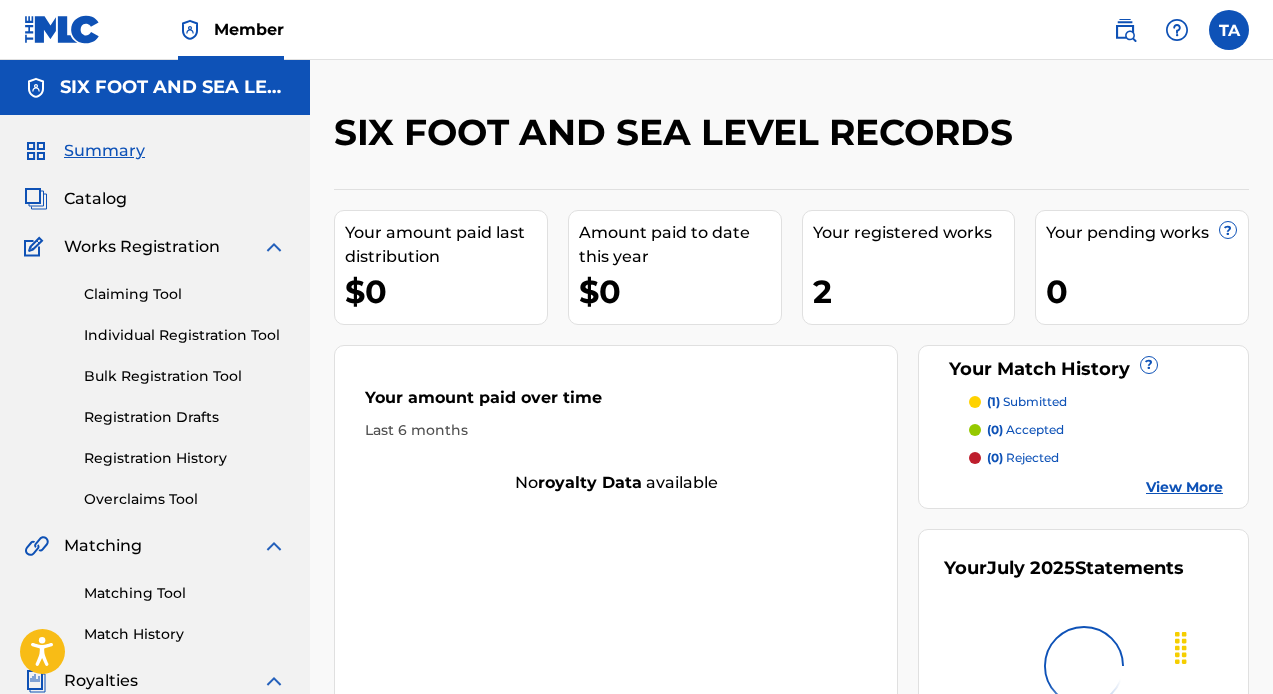 scroll, scrollTop: 0, scrollLeft: 0, axis: both 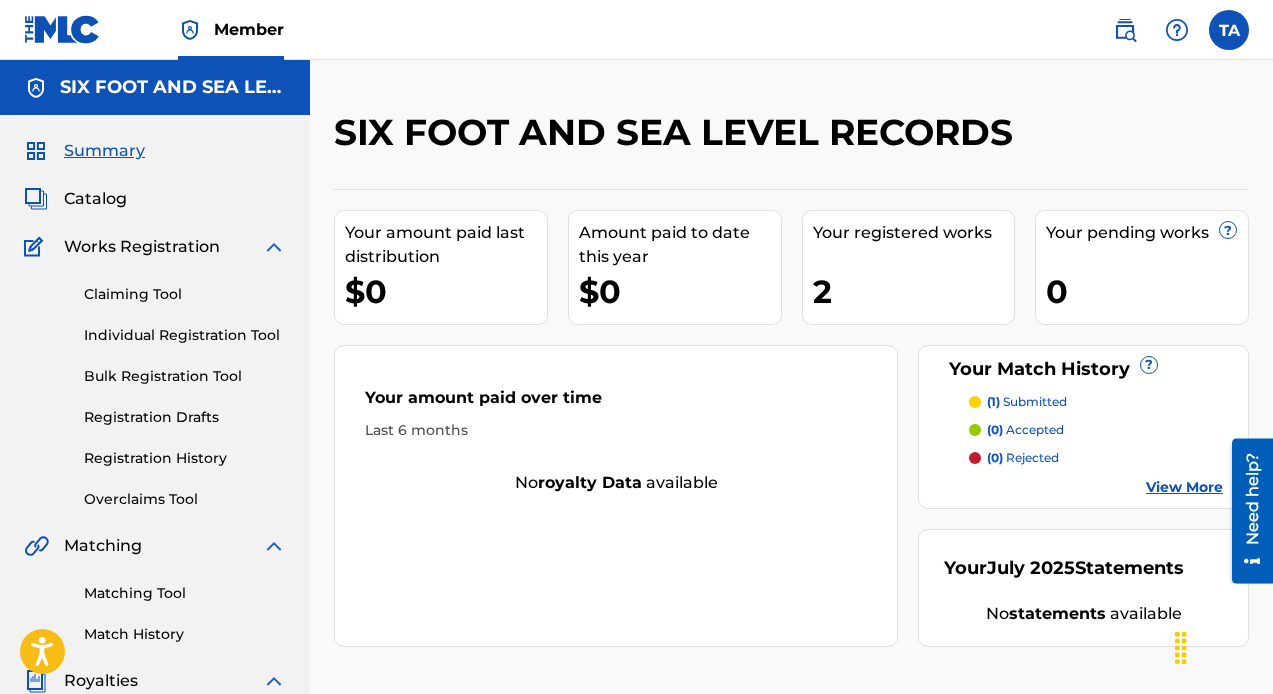 click on "Catalog" at bounding box center [95, 199] 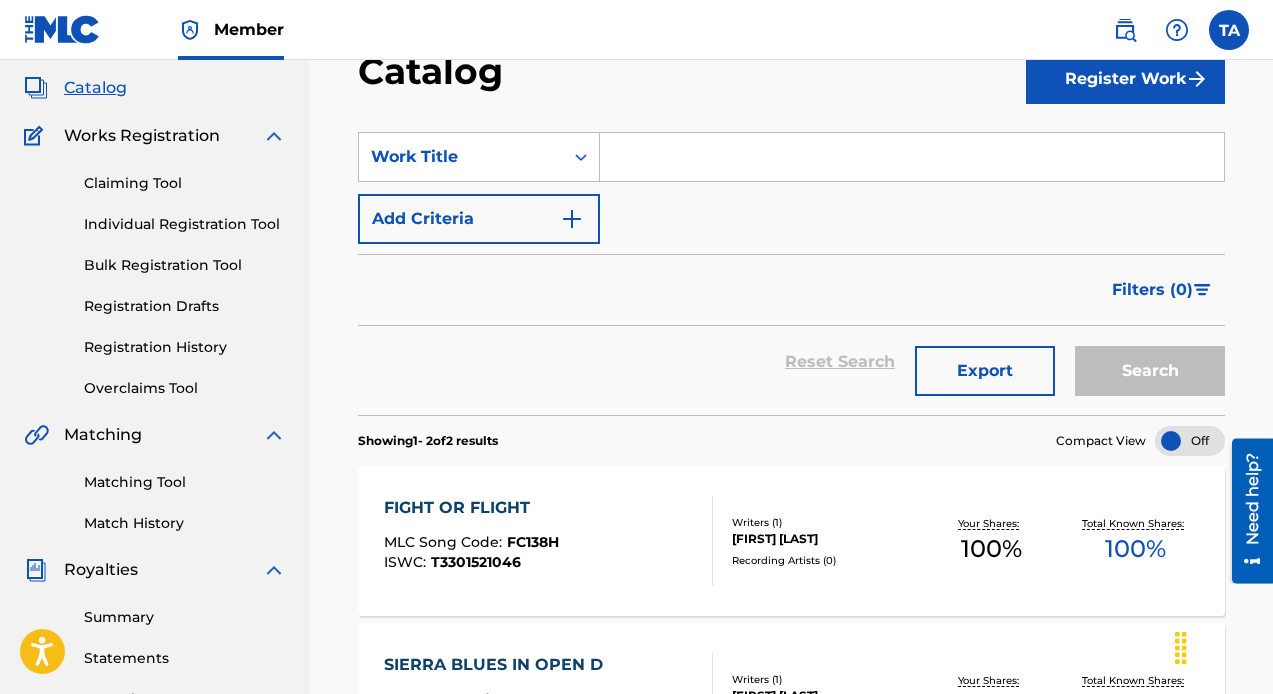 scroll, scrollTop: 112, scrollLeft: 0, axis: vertical 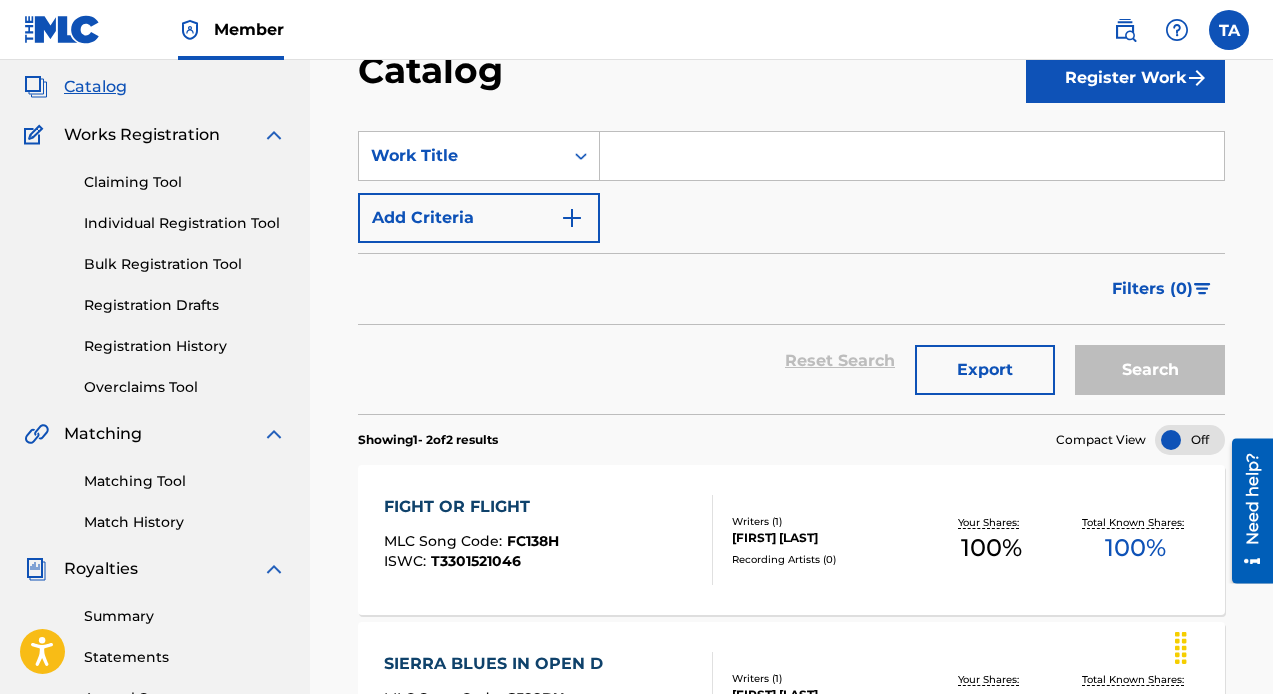 click on "Claiming Tool" at bounding box center [185, 182] 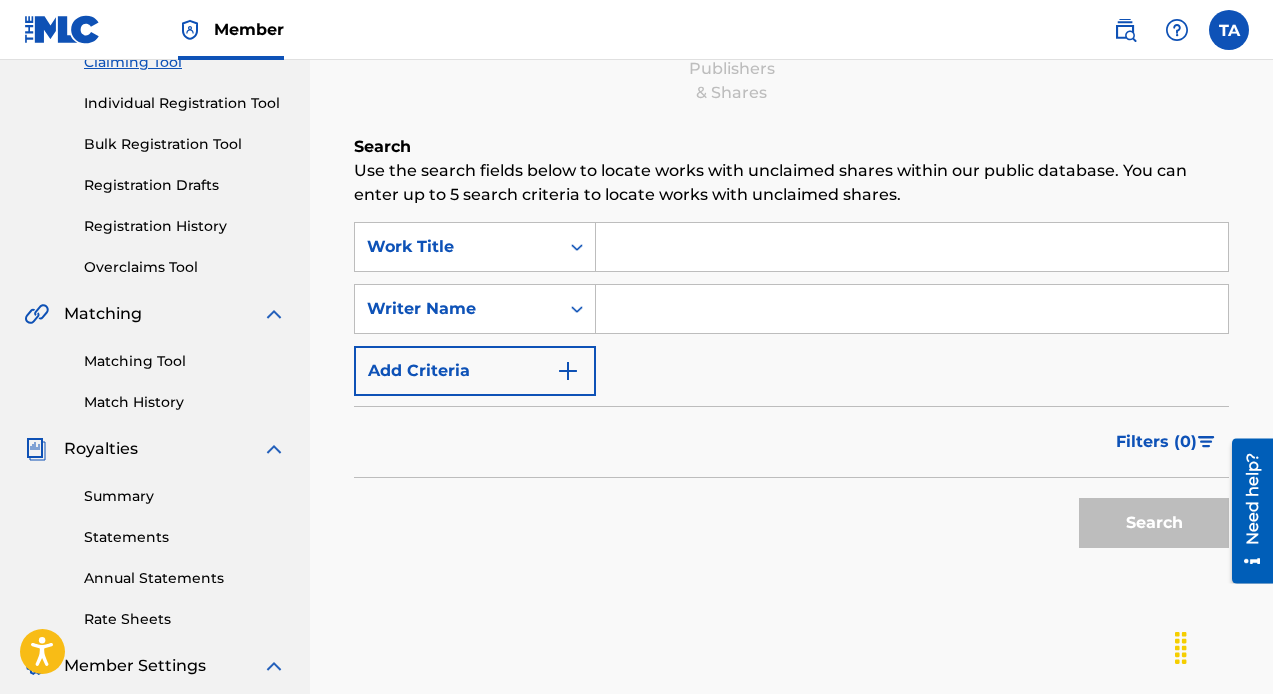 scroll, scrollTop: 144, scrollLeft: 0, axis: vertical 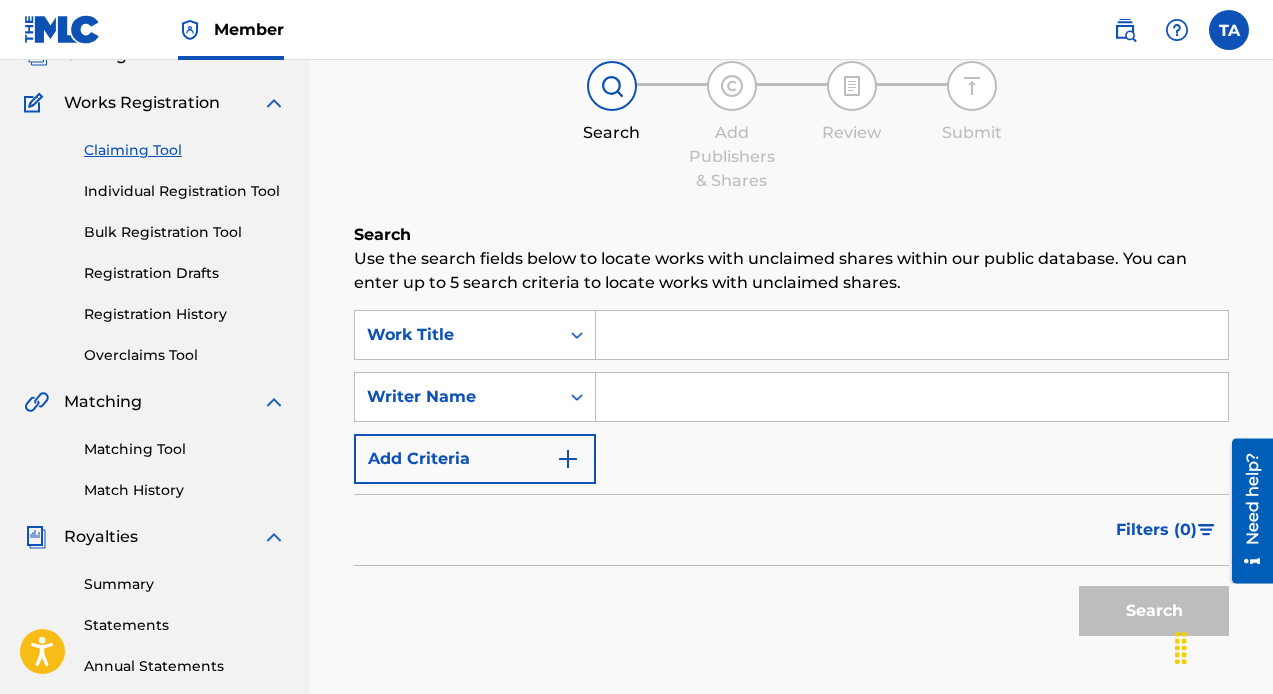 click on "Individual Registration Tool" at bounding box center [185, 191] 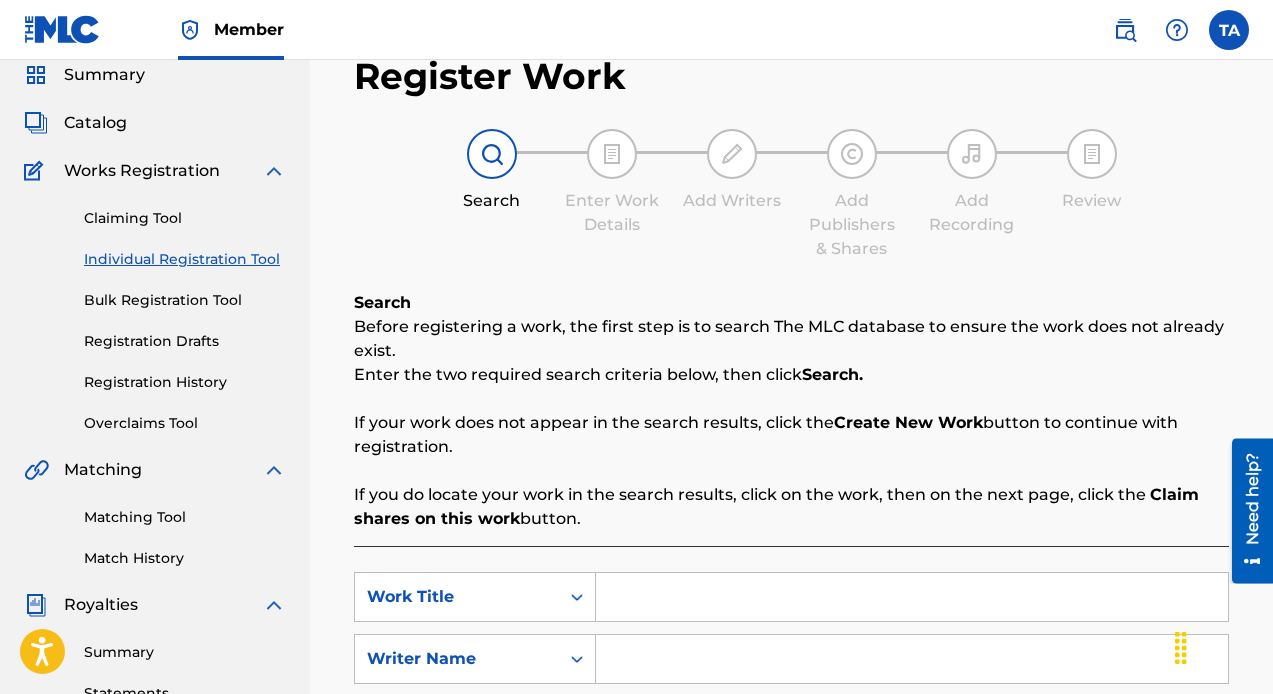 scroll, scrollTop: 97, scrollLeft: 0, axis: vertical 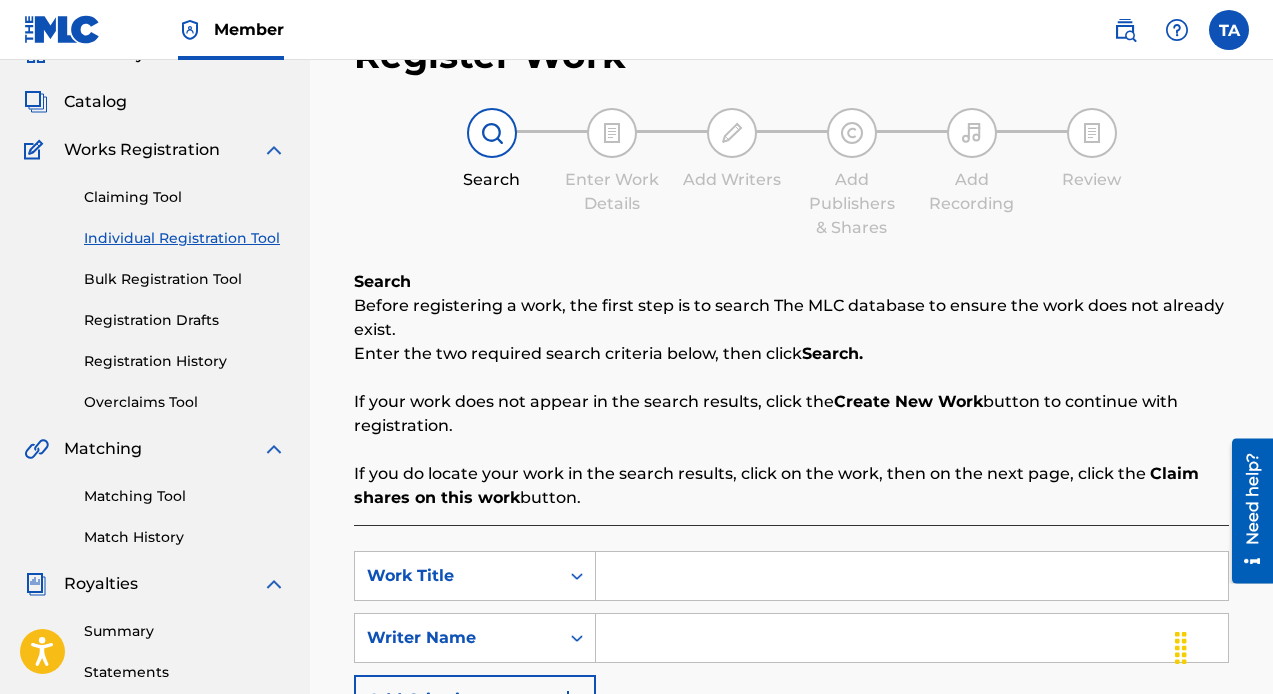 click on "Registration History" at bounding box center [185, 361] 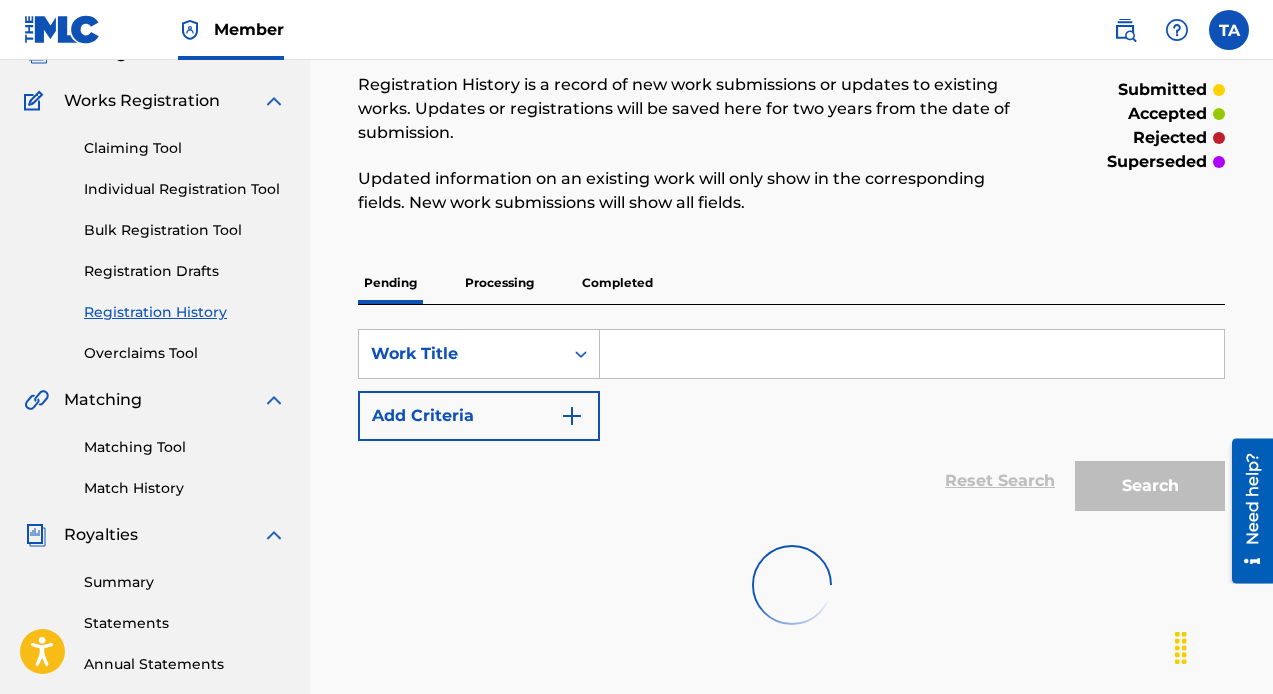 scroll, scrollTop: 23, scrollLeft: 0, axis: vertical 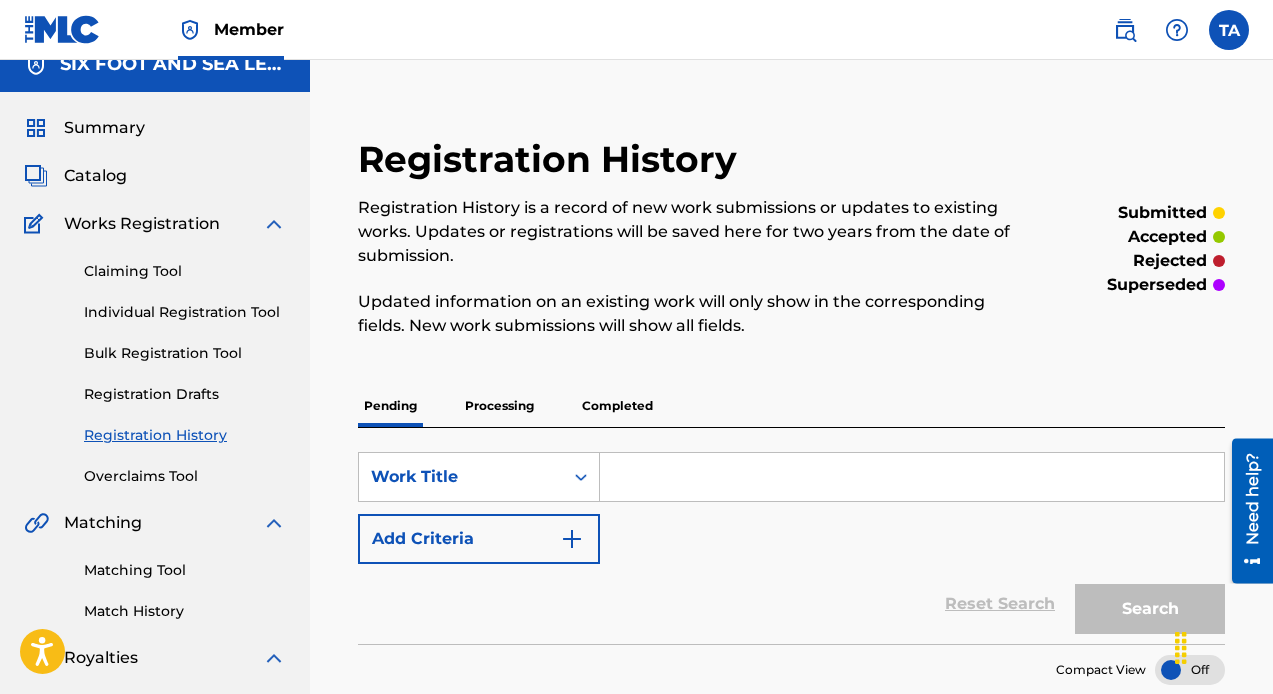 click on "Processing" at bounding box center (499, 406) 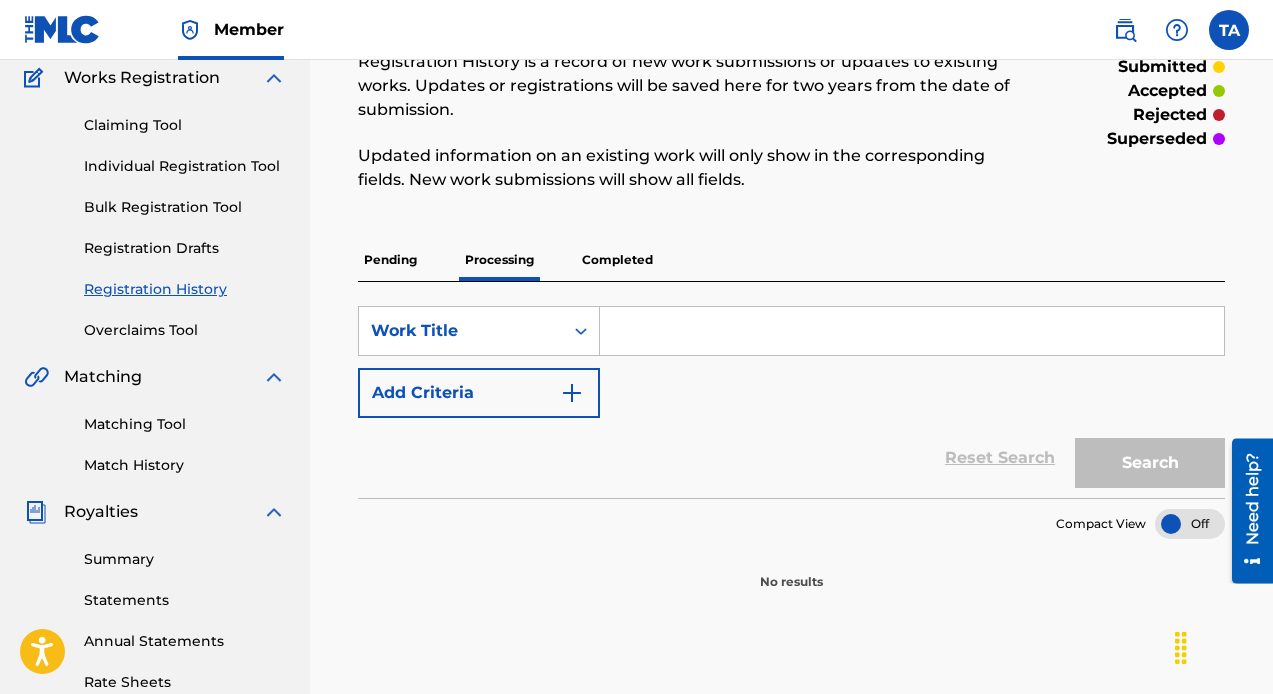 scroll, scrollTop: 194, scrollLeft: 0, axis: vertical 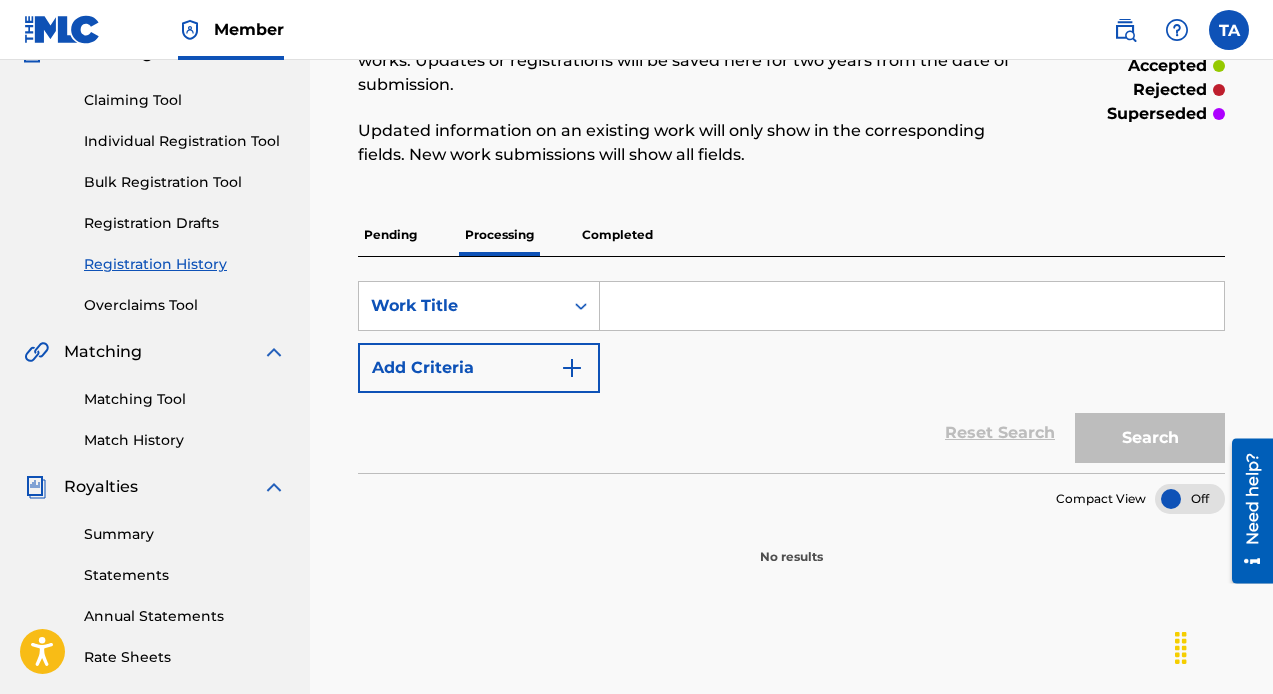 click on "Completed" at bounding box center (617, 235) 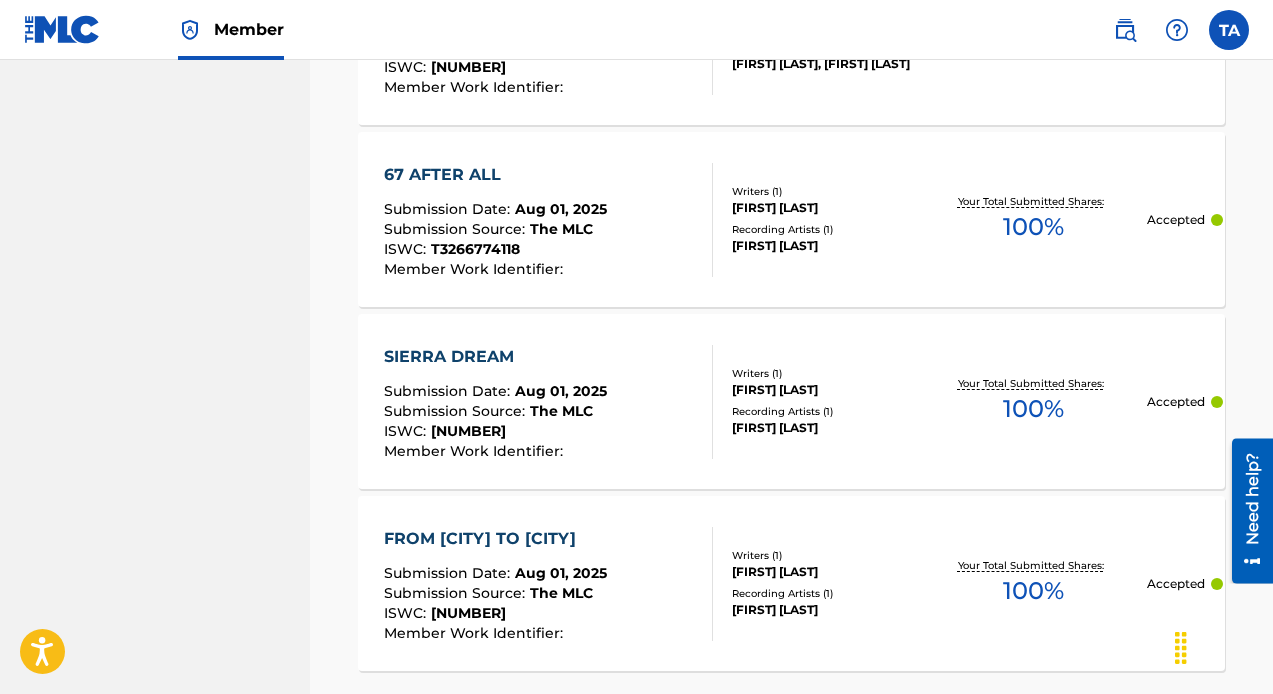 scroll, scrollTop: 2150, scrollLeft: 0, axis: vertical 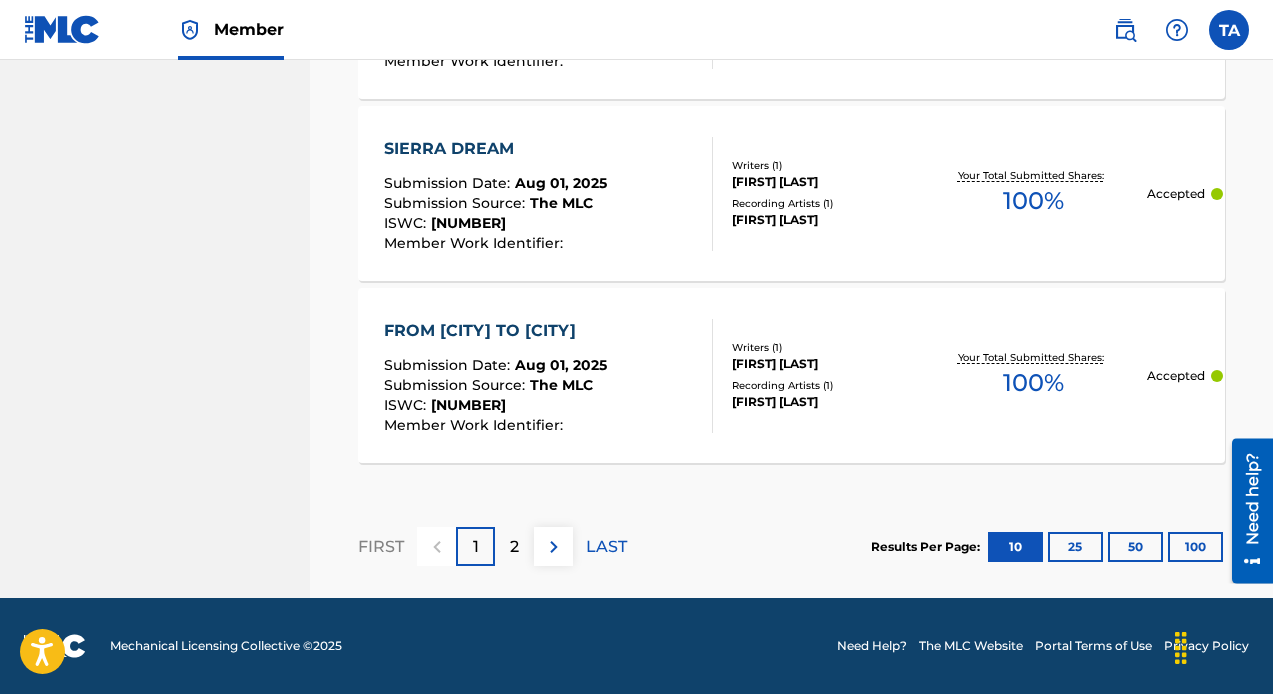 click on "100" at bounding box center [1195, 547] 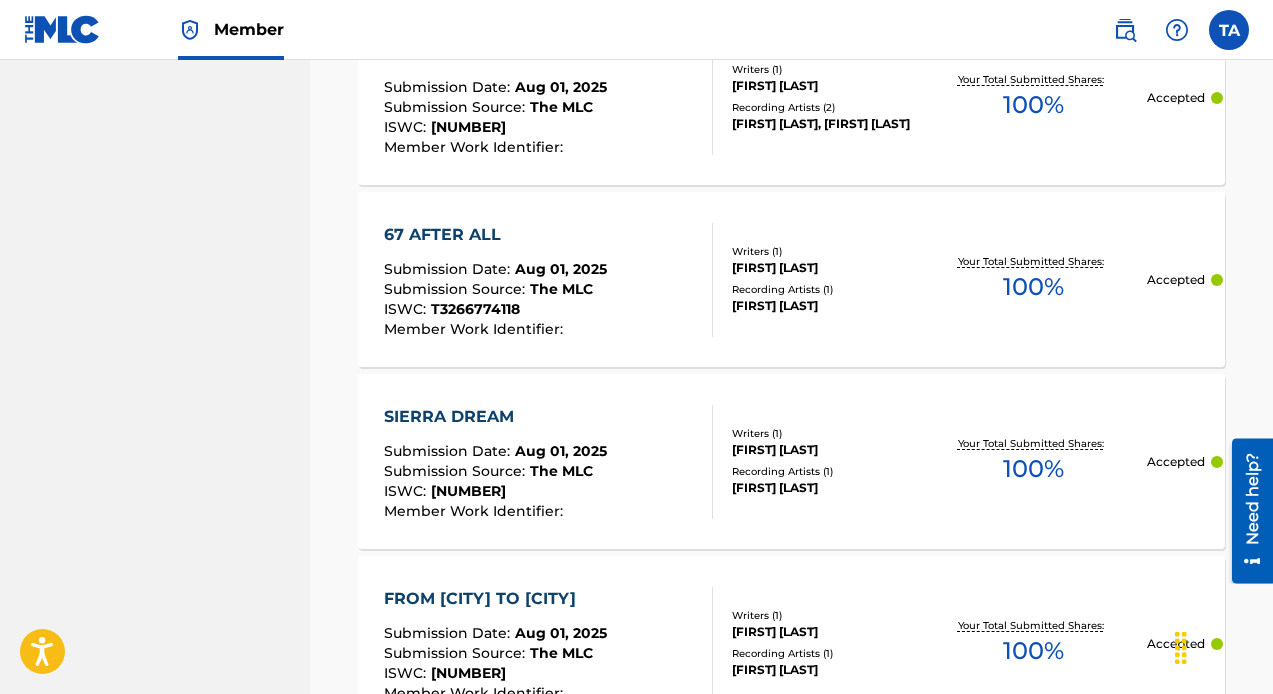 scroll, scrollTop: 1832, scrollLeft: 0, axis: vertical 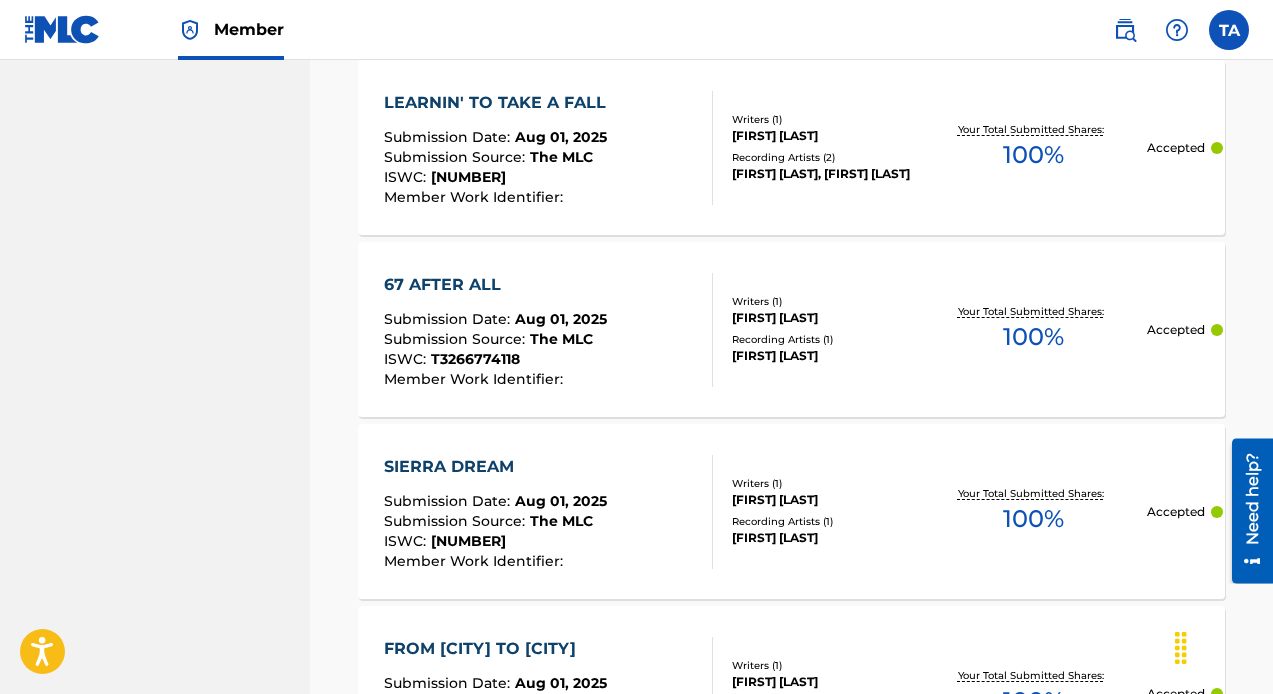 click on "LEARNIN' TO TAKE A FALL" at bounding box center [500, 103] 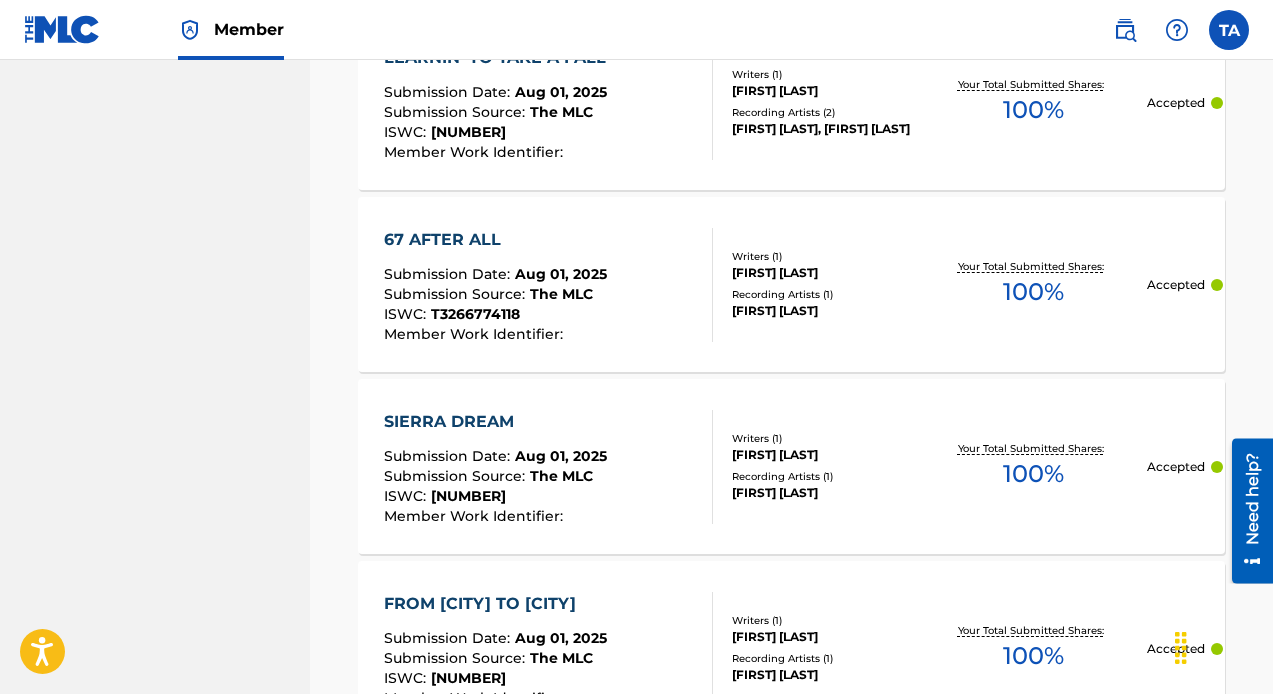scroll, scrollTop: 1875, scrollLeft: 0, axis: vertical 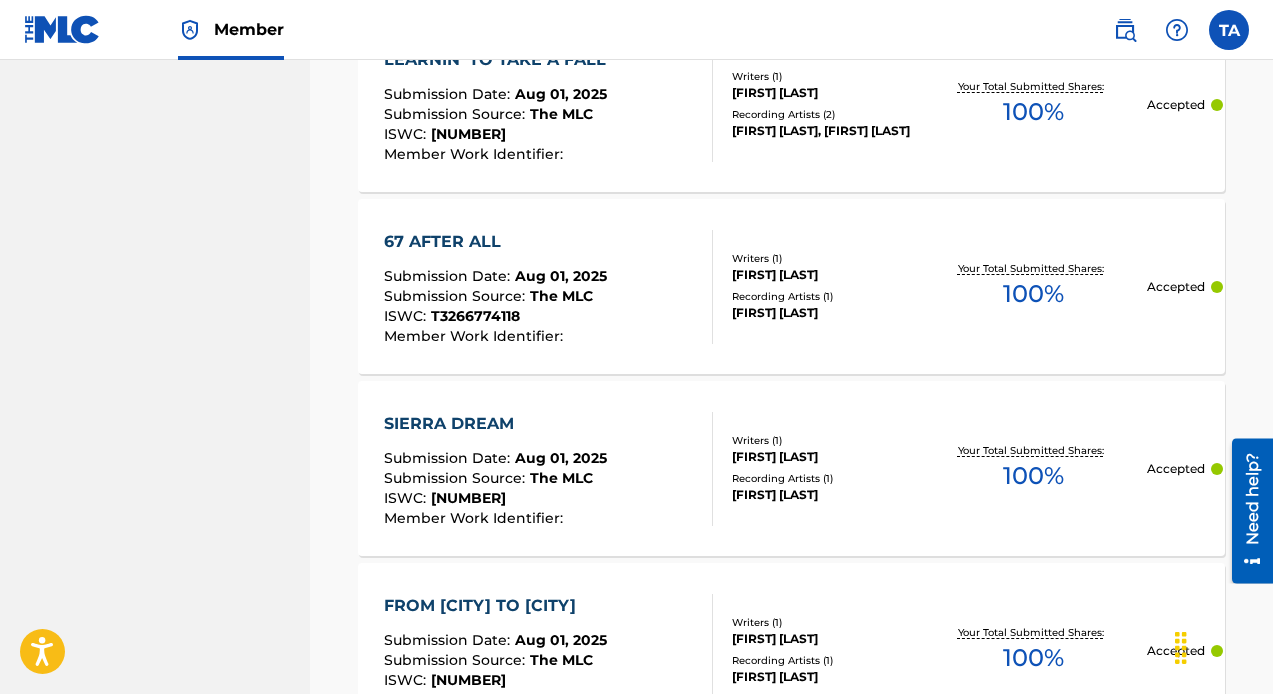 click on "SIERRA DREAM" at bounding box center (495, 424) 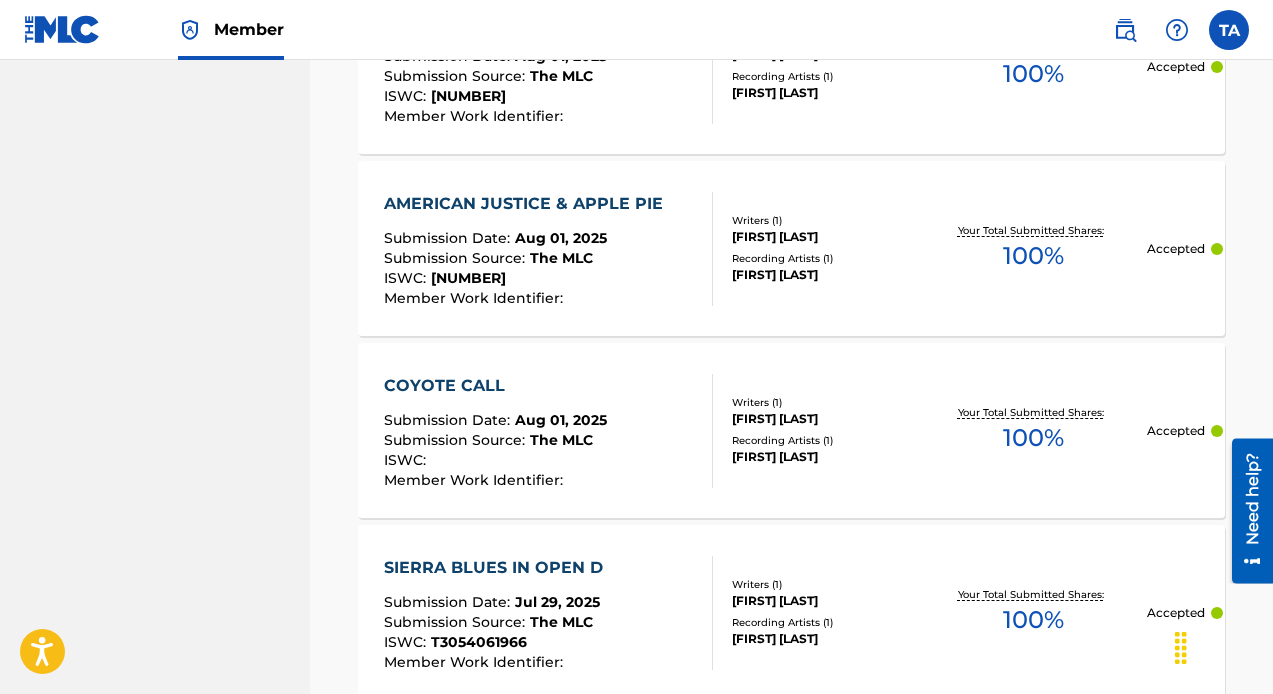 scroll, scrollTop: 2437, scrollLeft: 0, axis: vertical 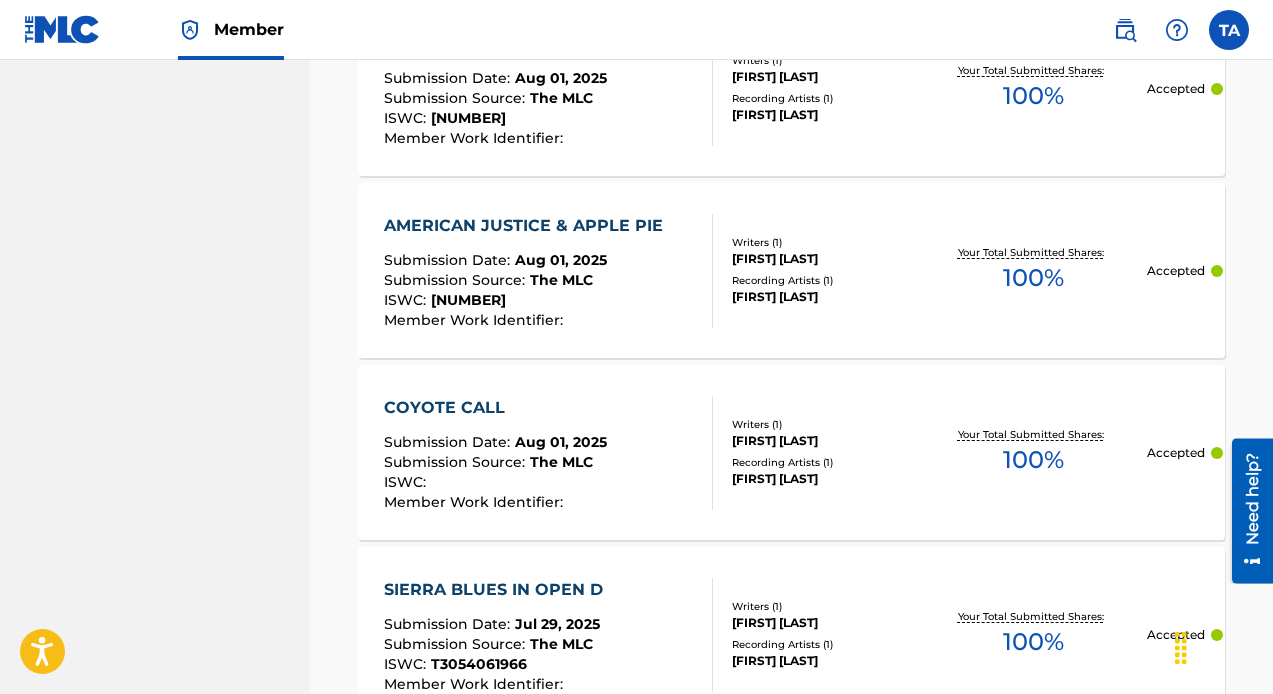 click on "Submission Date : Aug 01, 2025" at bounding box center [528, 263] 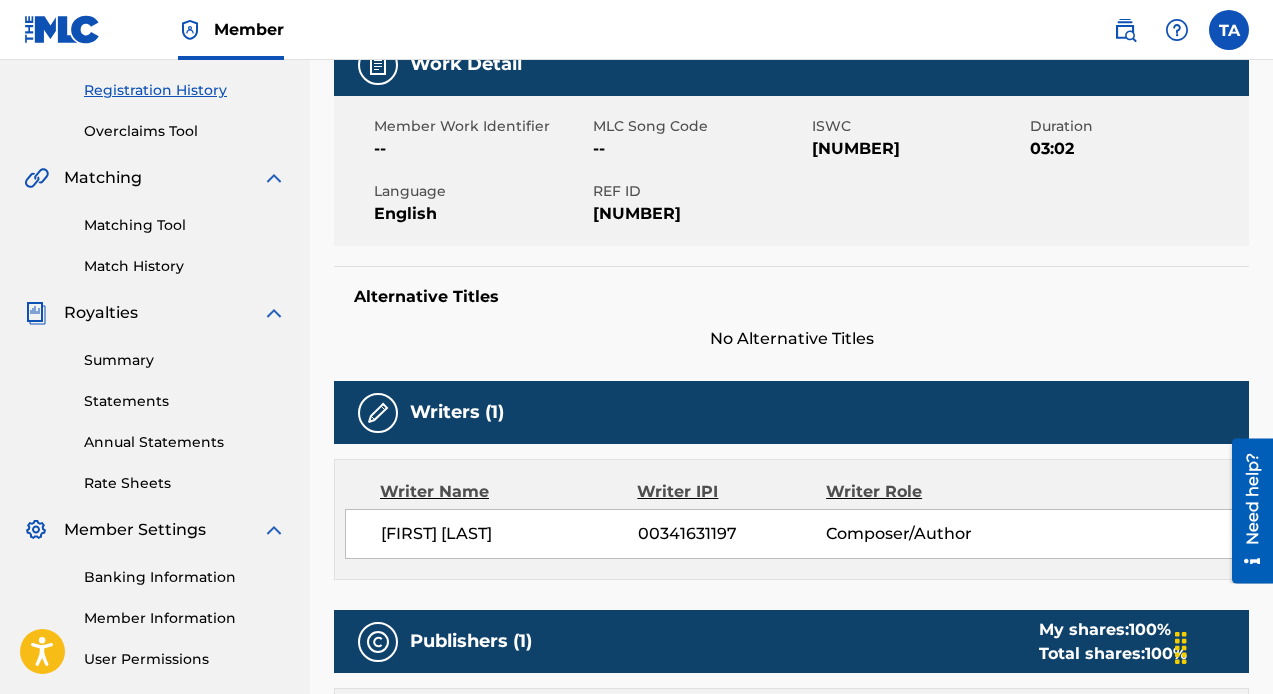 scroll, scrollTop: 0, scrollLeft: 0, axis: both 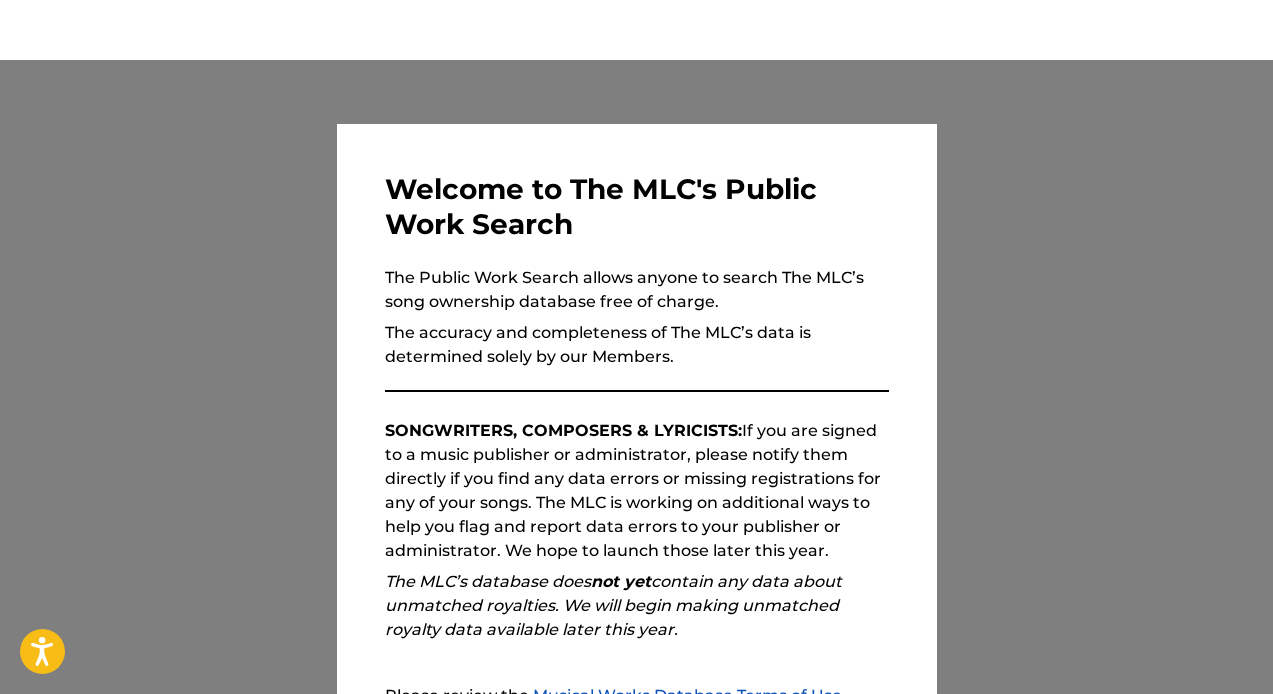 click at bounding box center (636, 407) 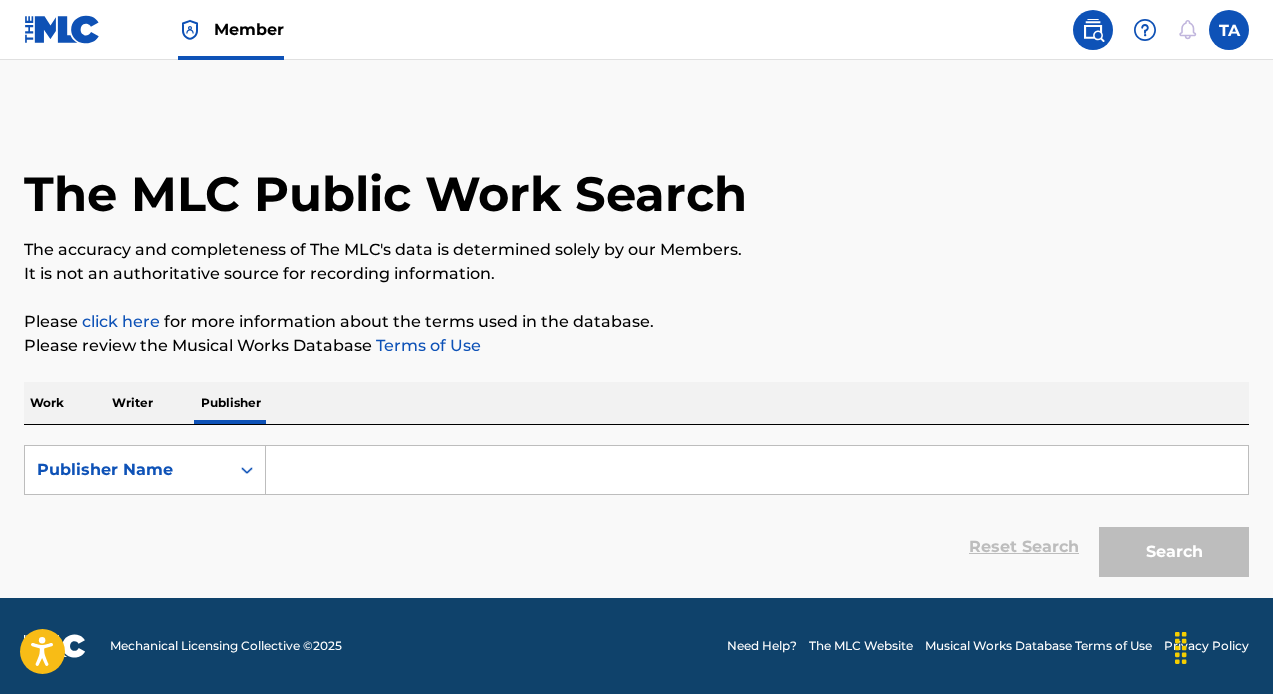 scroll, scrollTop: 0, scrollLeft: 0, axis: both 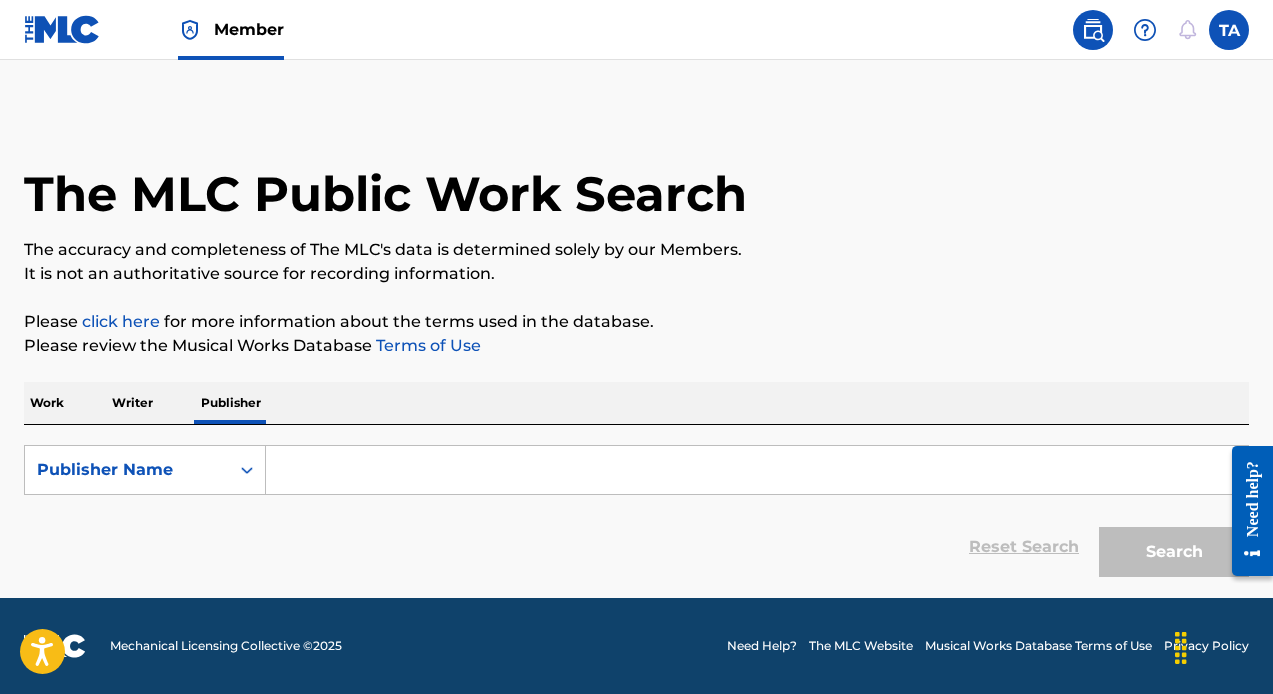 click on "Writer" at bounding box center [132, 403] 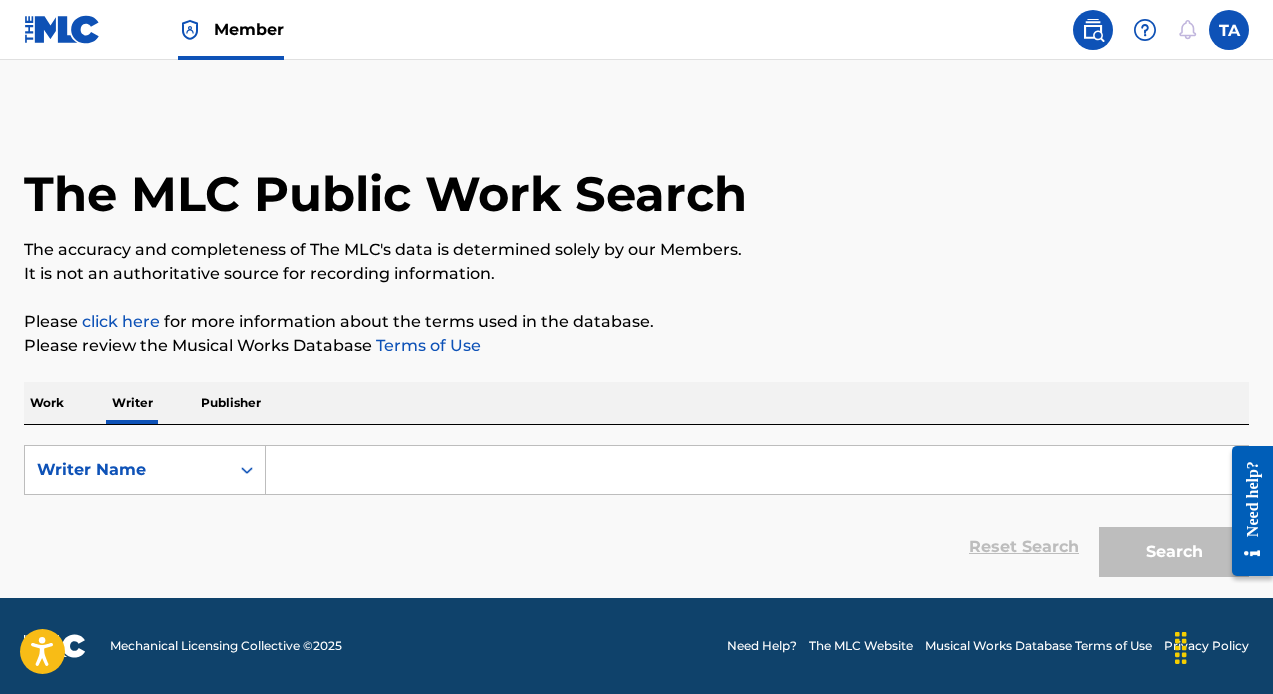 click at bounding box center (757, 470) 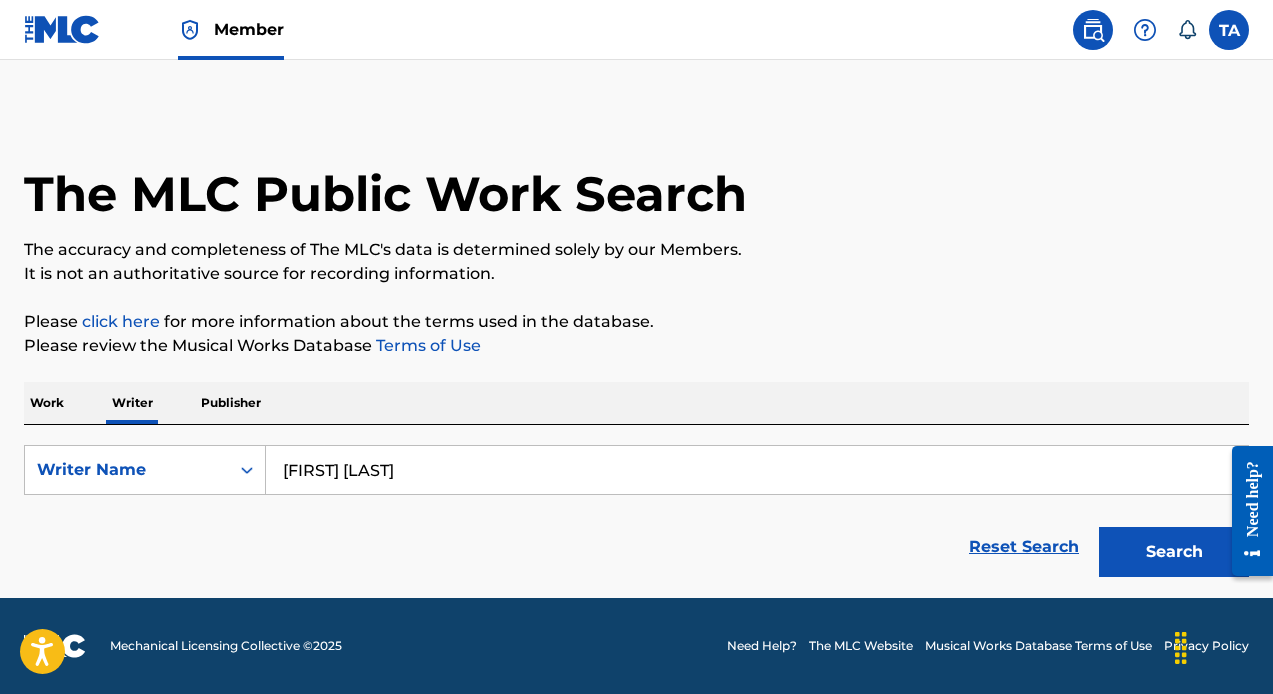 type on "[FIRST] [LAST]" 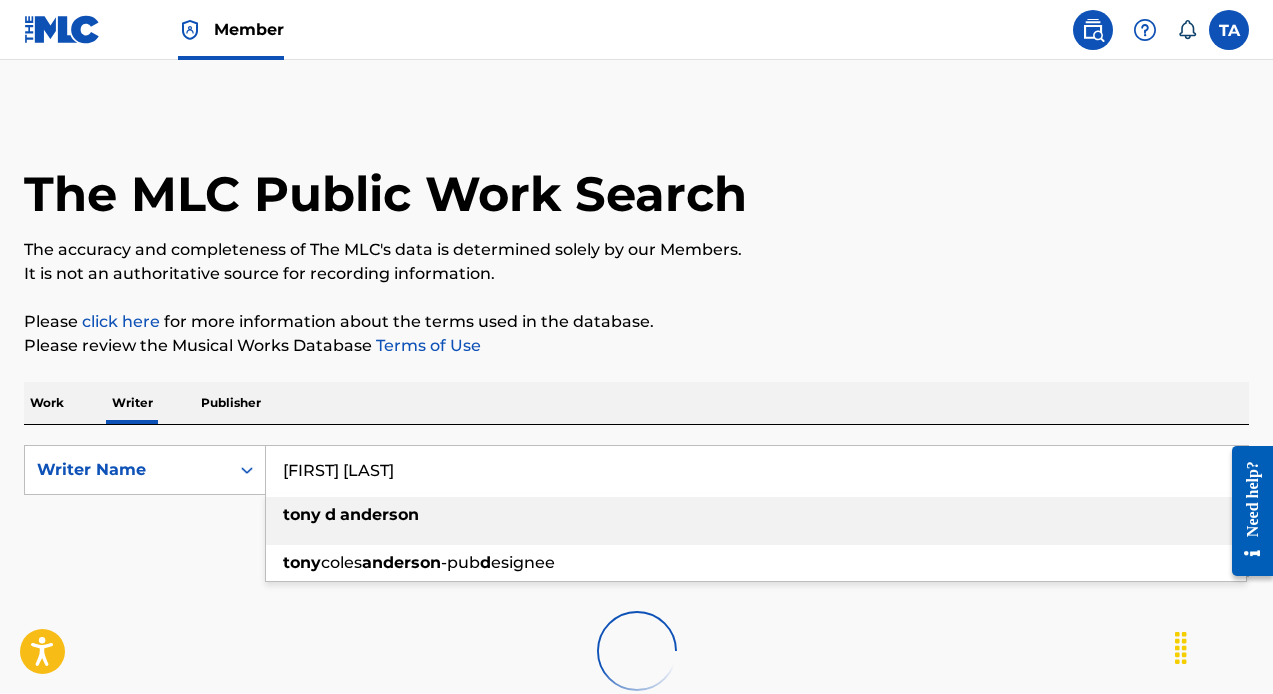 click on "anderson" at bounding box center [379, 514] 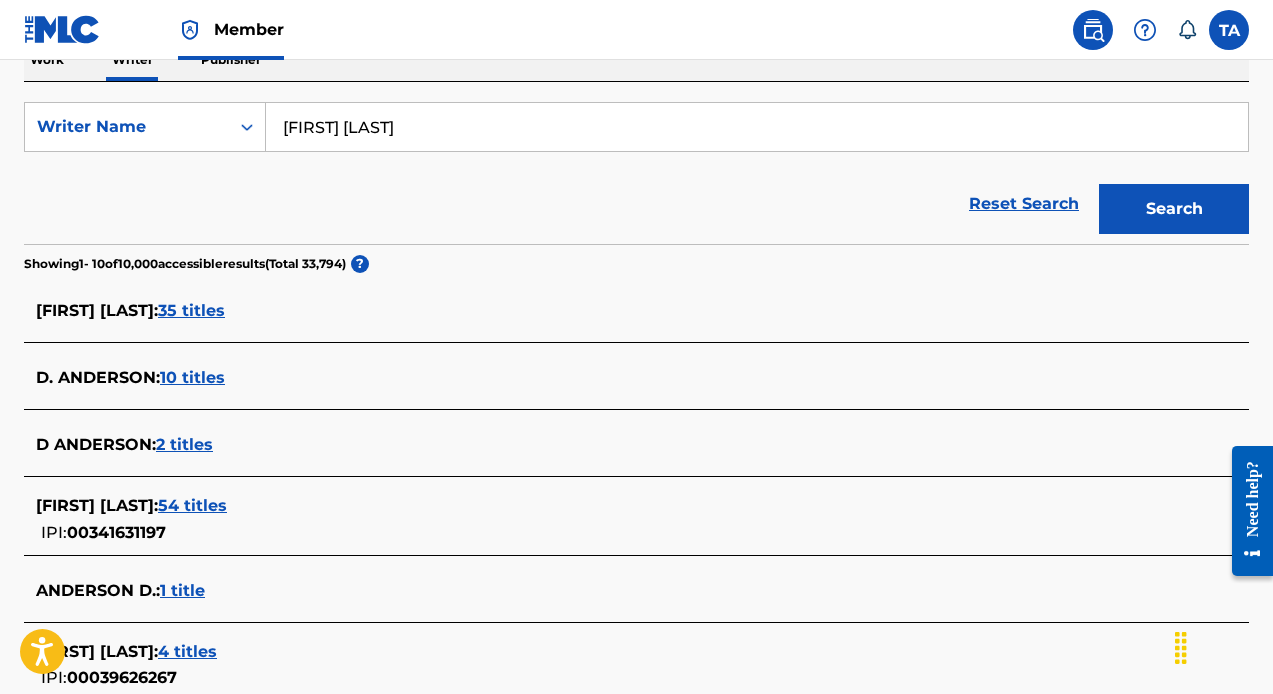 scroll, scrollTop: 0, scrollLeft: 0, axis: both 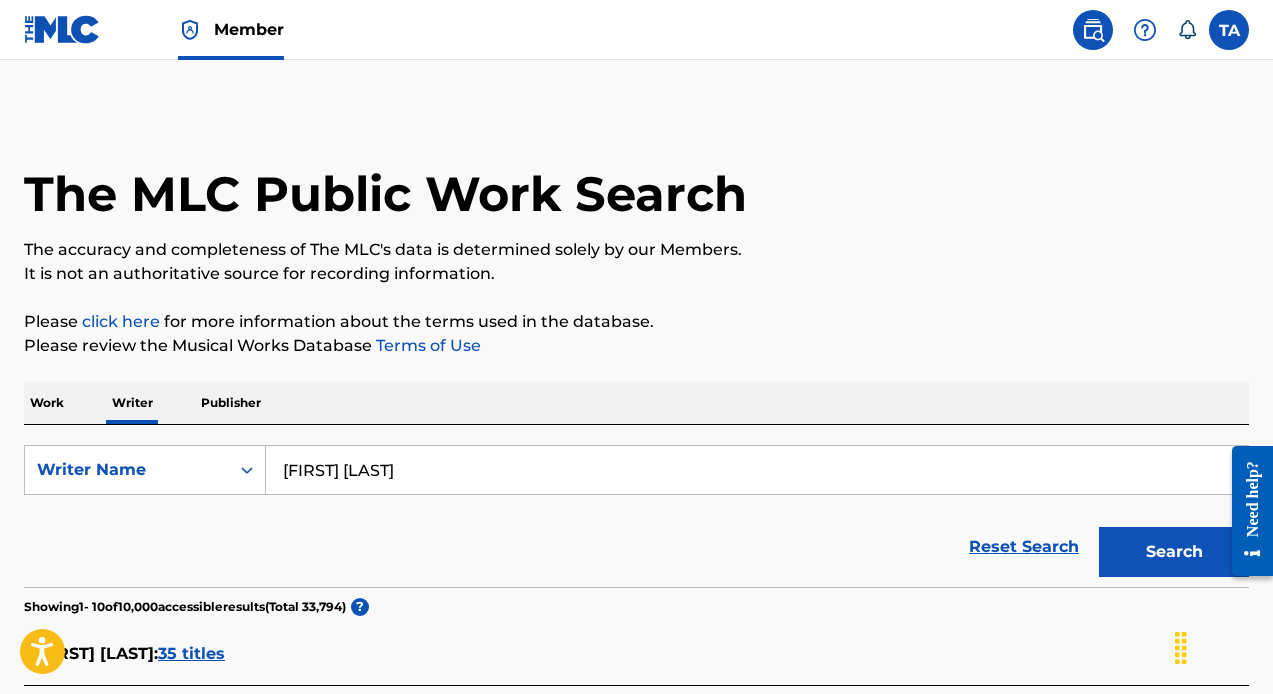 click on "Publisher" at bounding box center [231, 403] 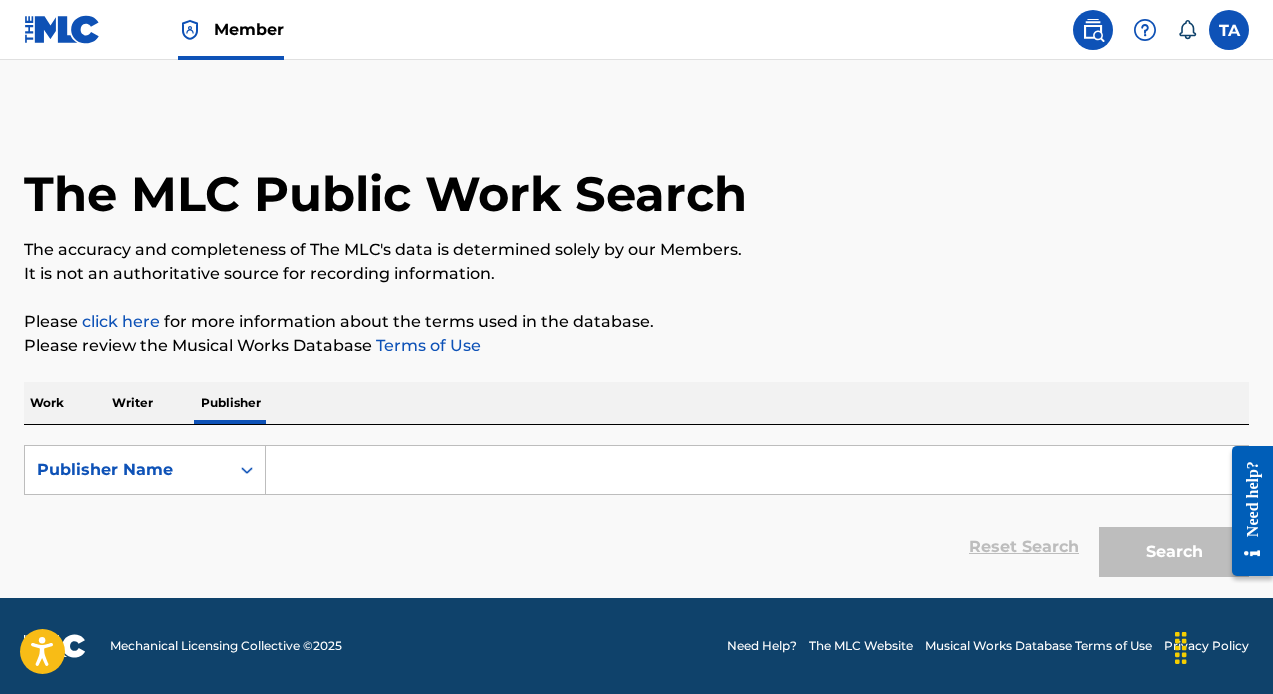 click at bounding box center (757, 470) 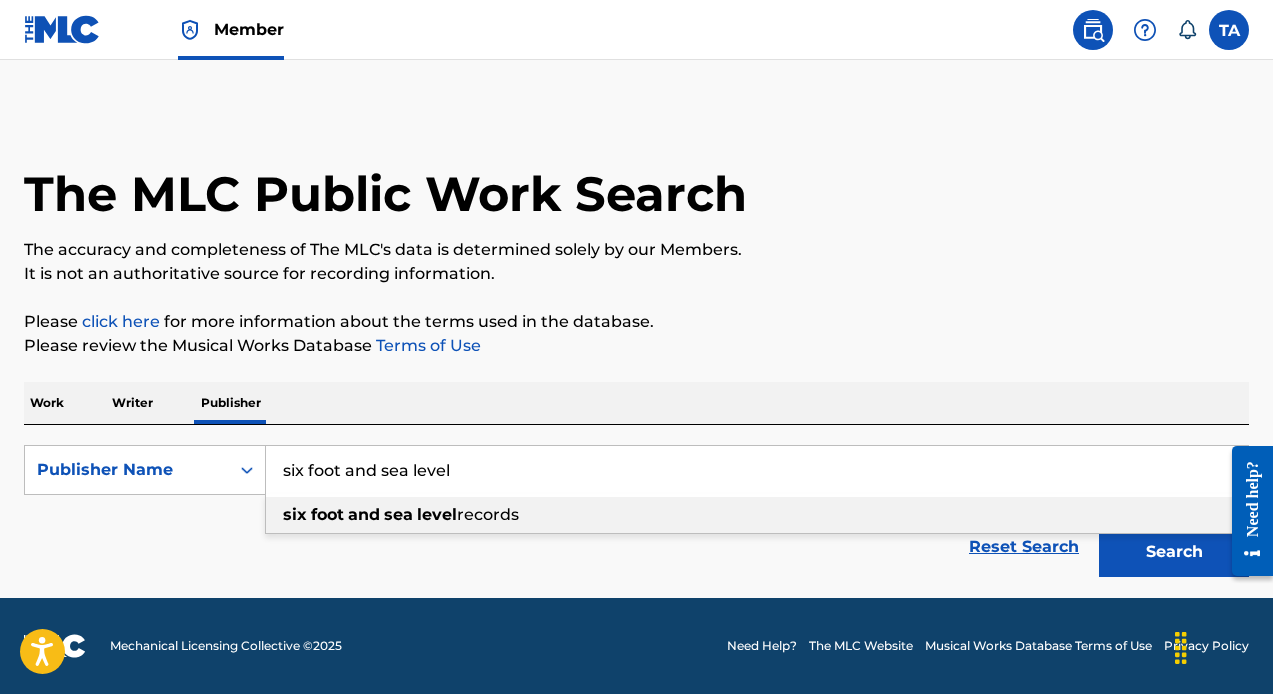 click on "sea" at bounding box center (398, 514) 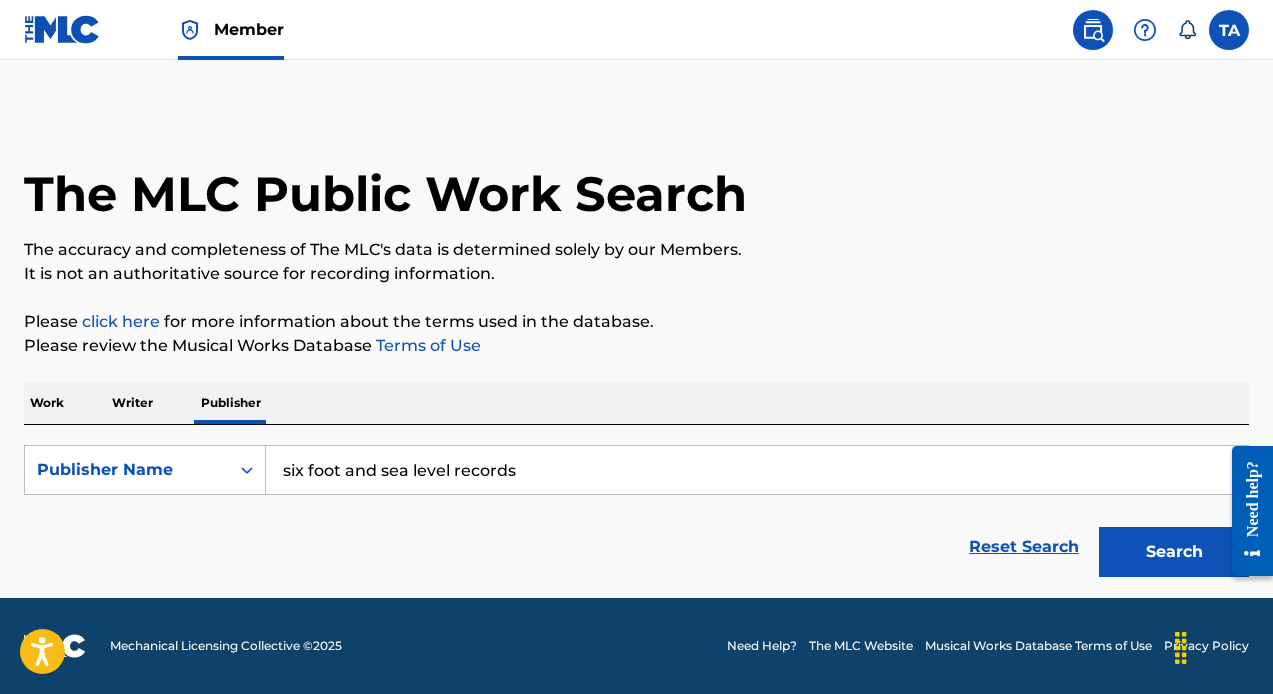 click on "Search" at bounding box center [1174, 552] 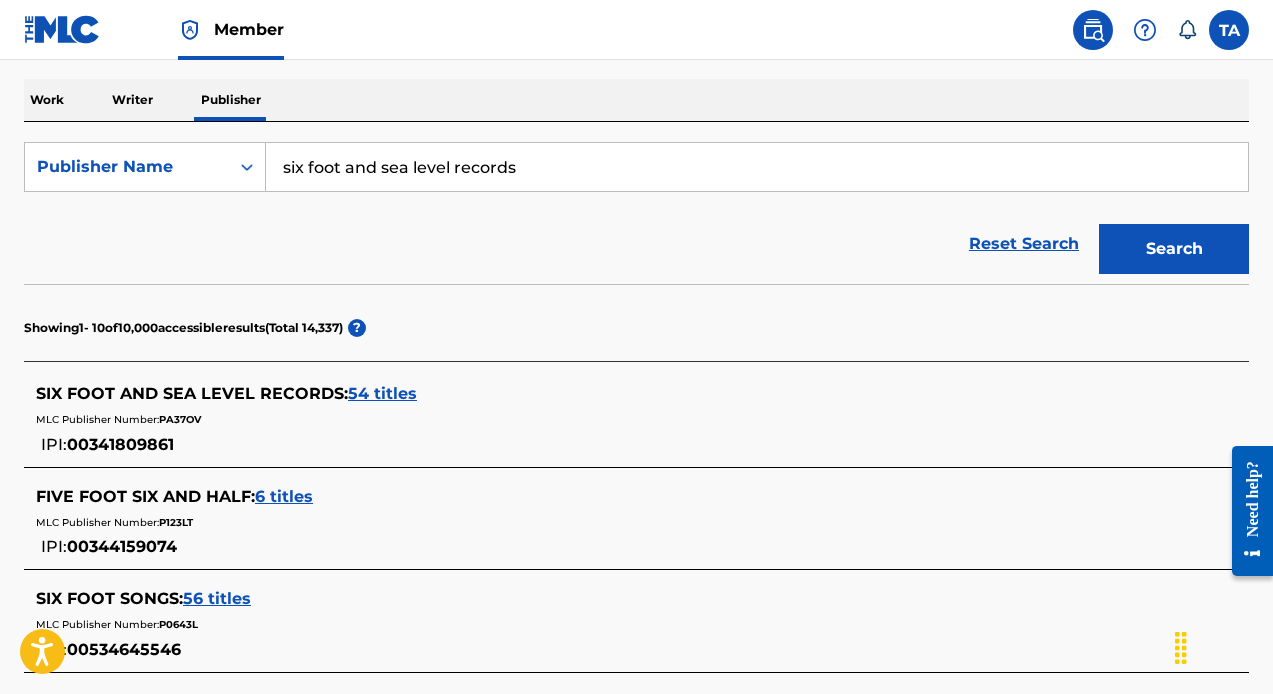 scroll, scrollTop: 294, scrollLeft: 0, axis: vertical 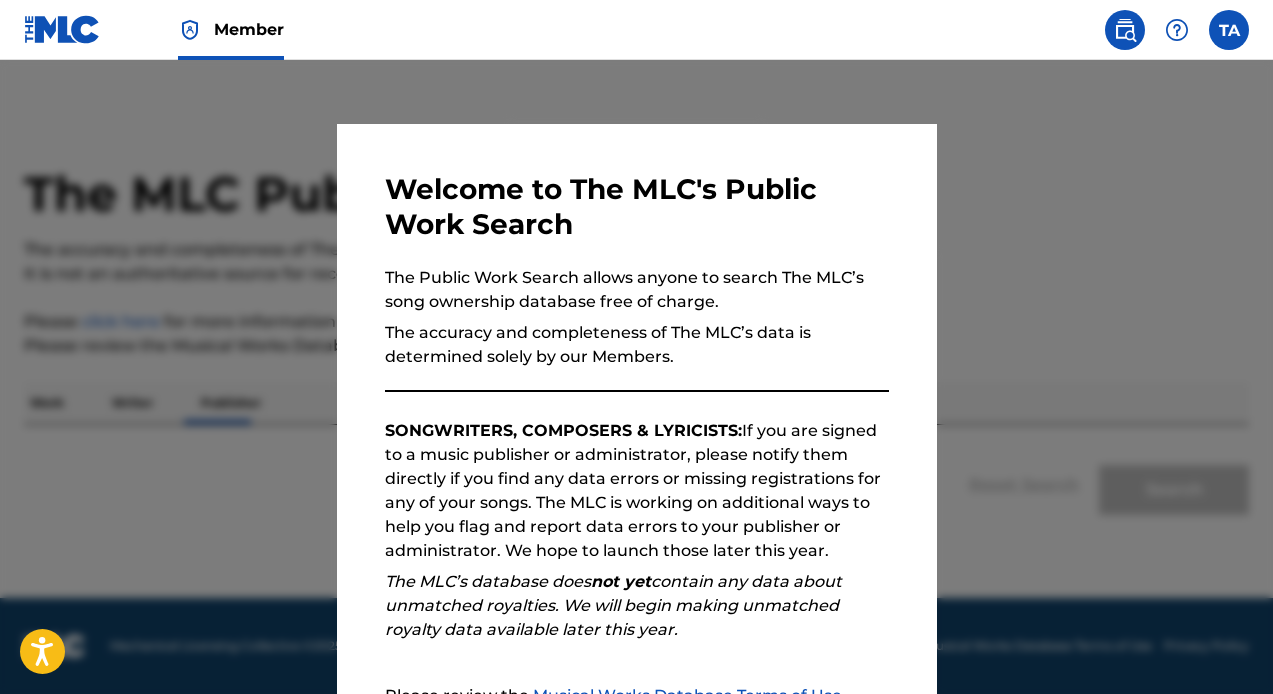 click at bounding box center [636, 407] 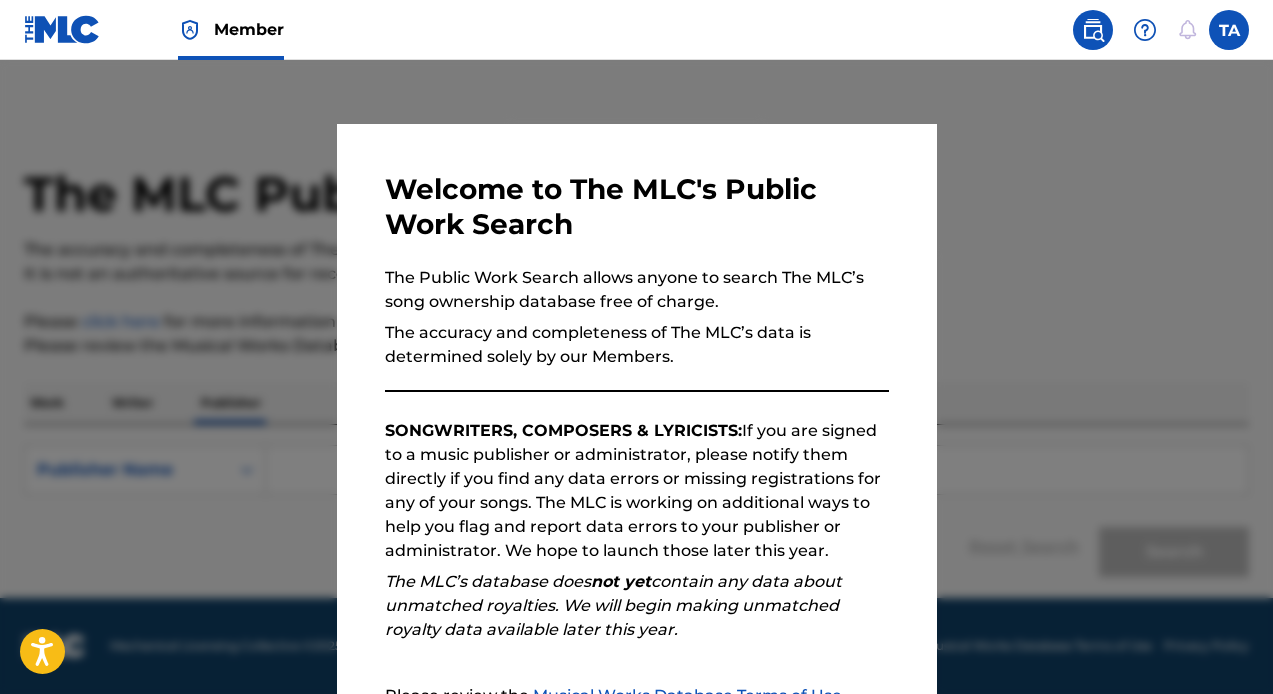 scroll, scrollTop: 56, scrollLeft: 0, axis: vertical 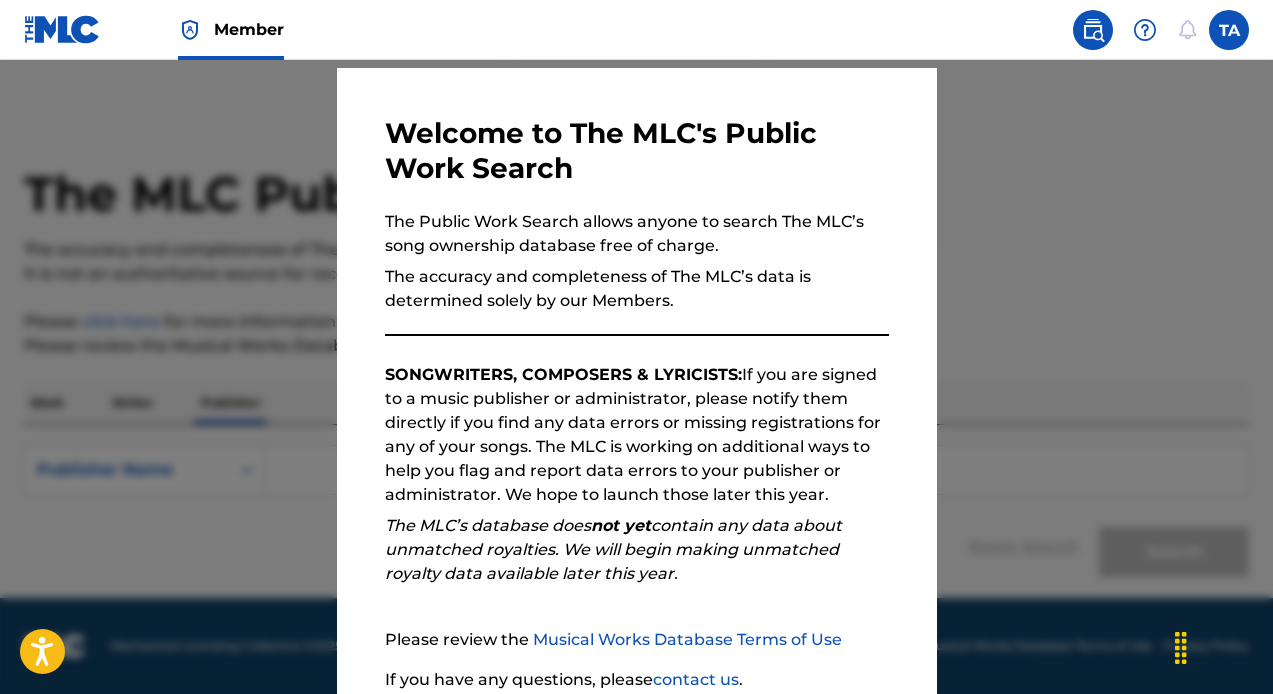 click at bounding box center (636, 407) 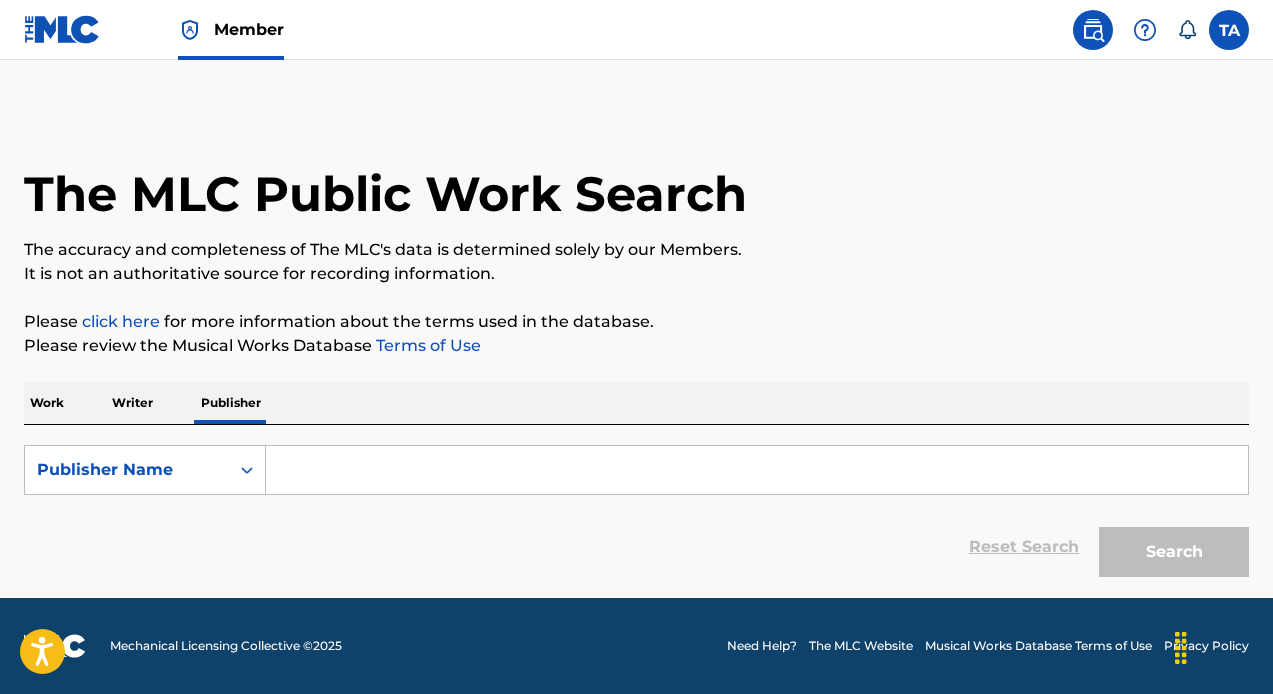 scroll, scrollTop: 0, scrollLeft: 0, axis: both 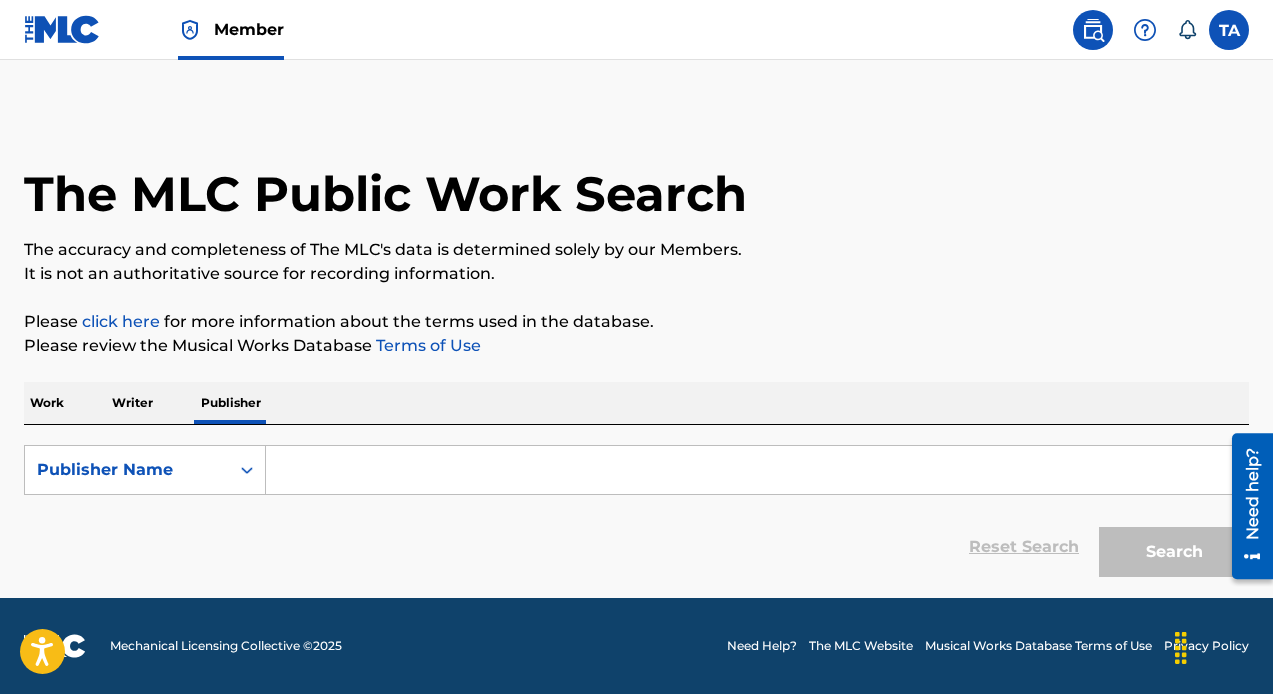 click at bounding box center (62, 29) 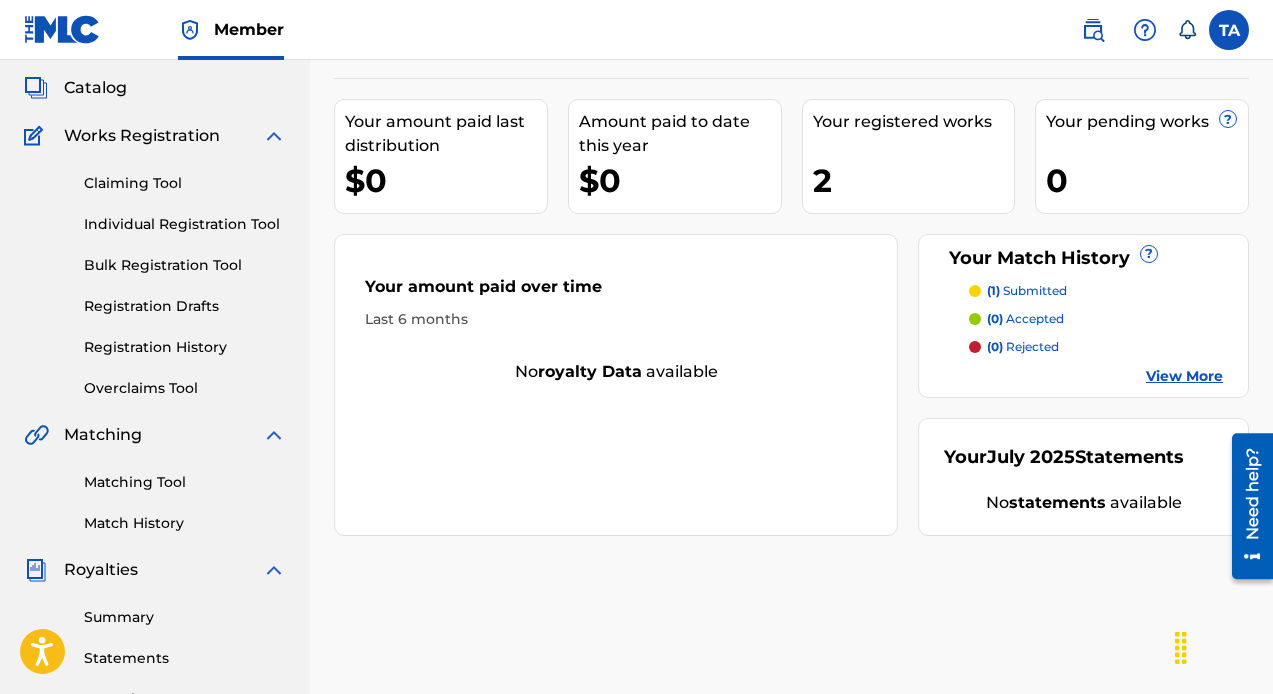 scroll, scrollTop: 0, scrollLeft: 0, axis: both 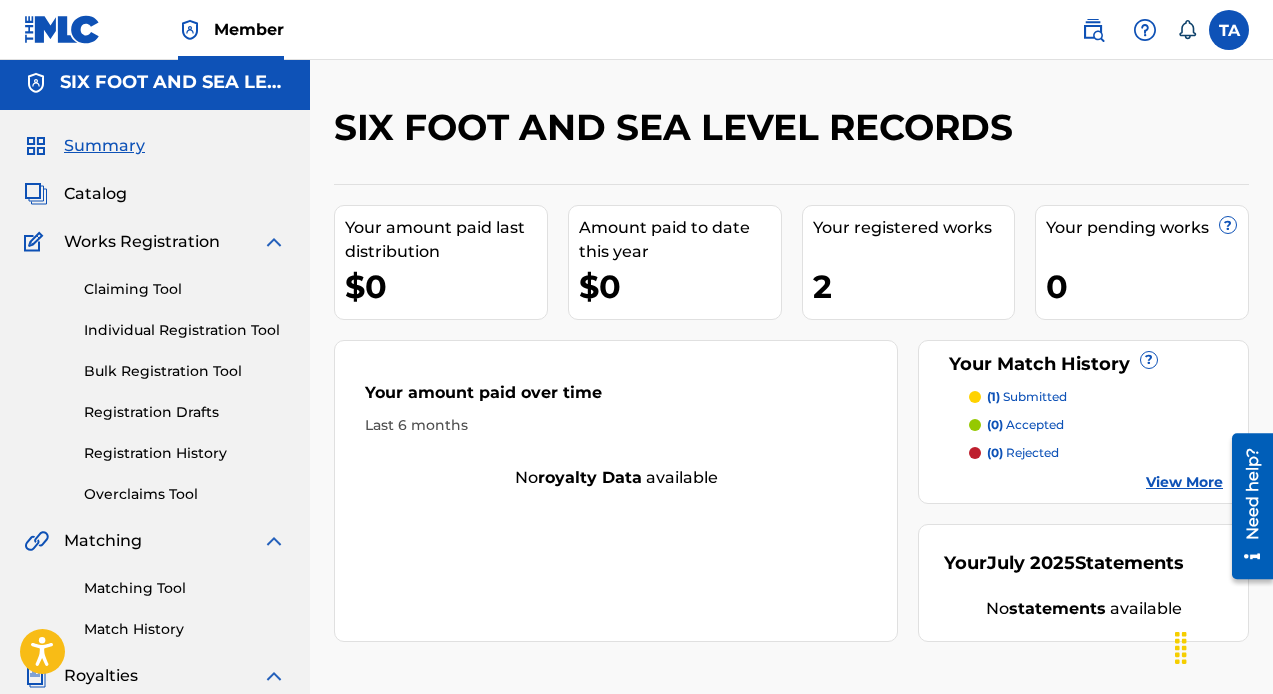 click on "Claiming Tool" at bounding box center [185, 289] 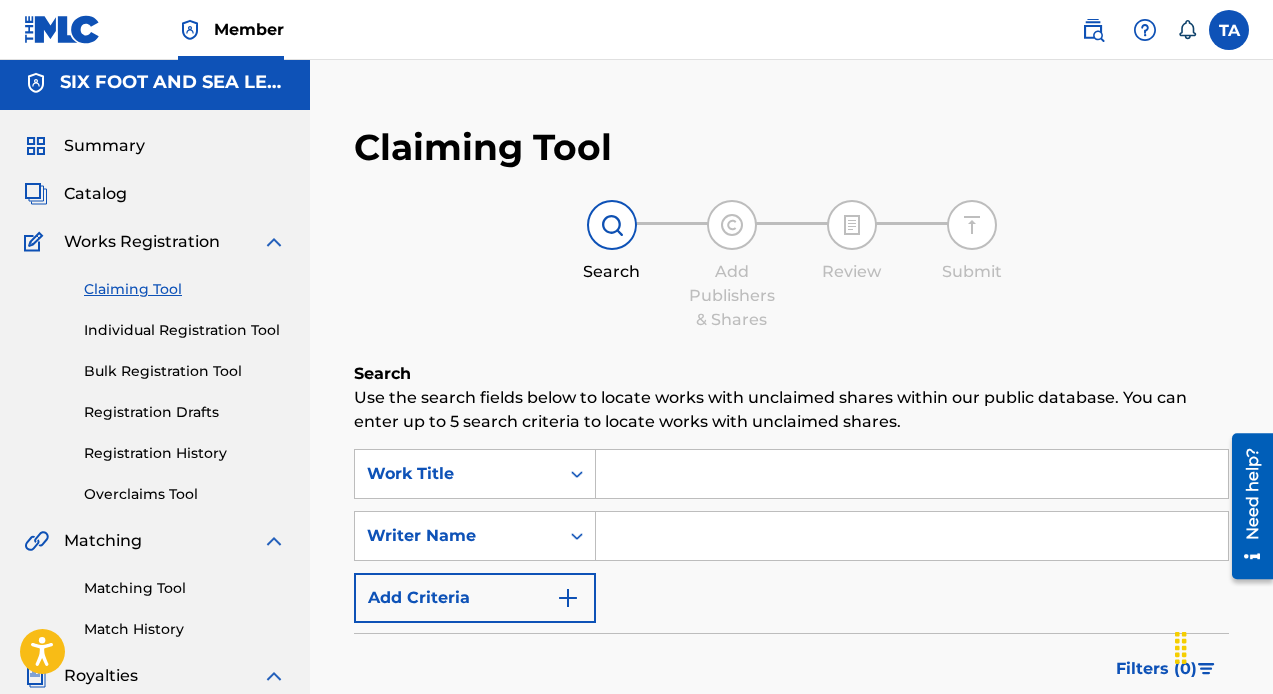 scroll, scrollTop: 0, scrollLeft: 0, axis: both 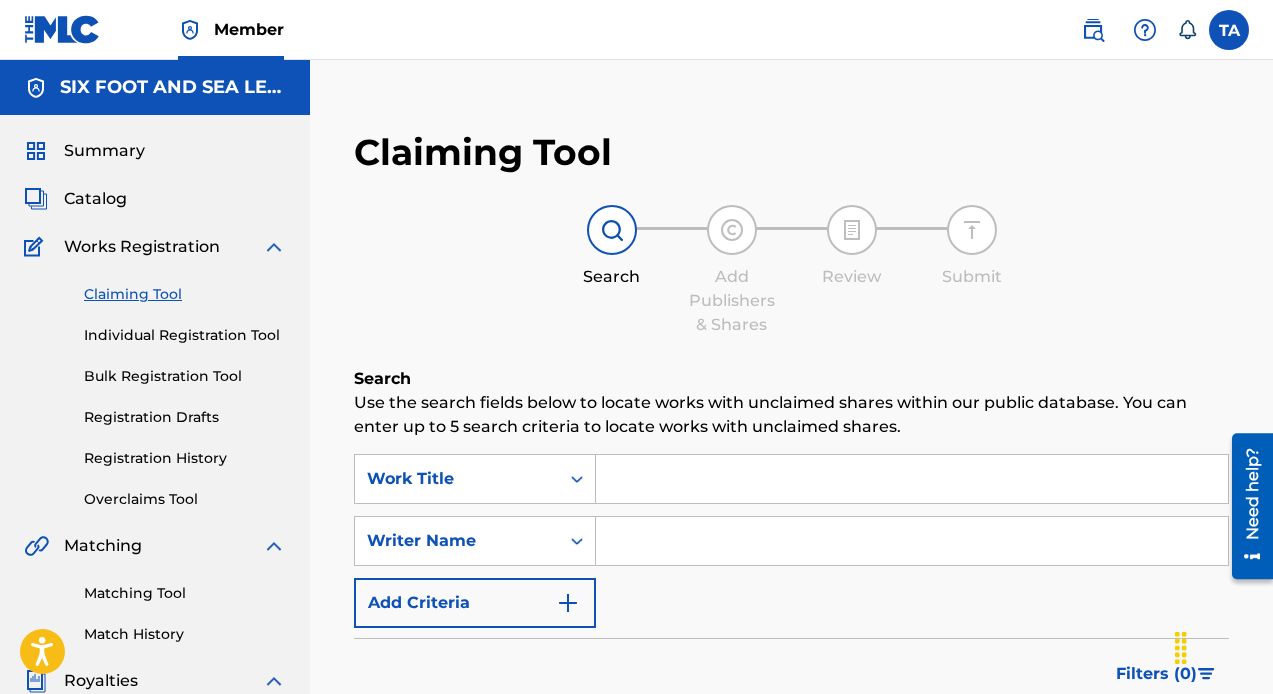 click at bounding box center (912, 479) 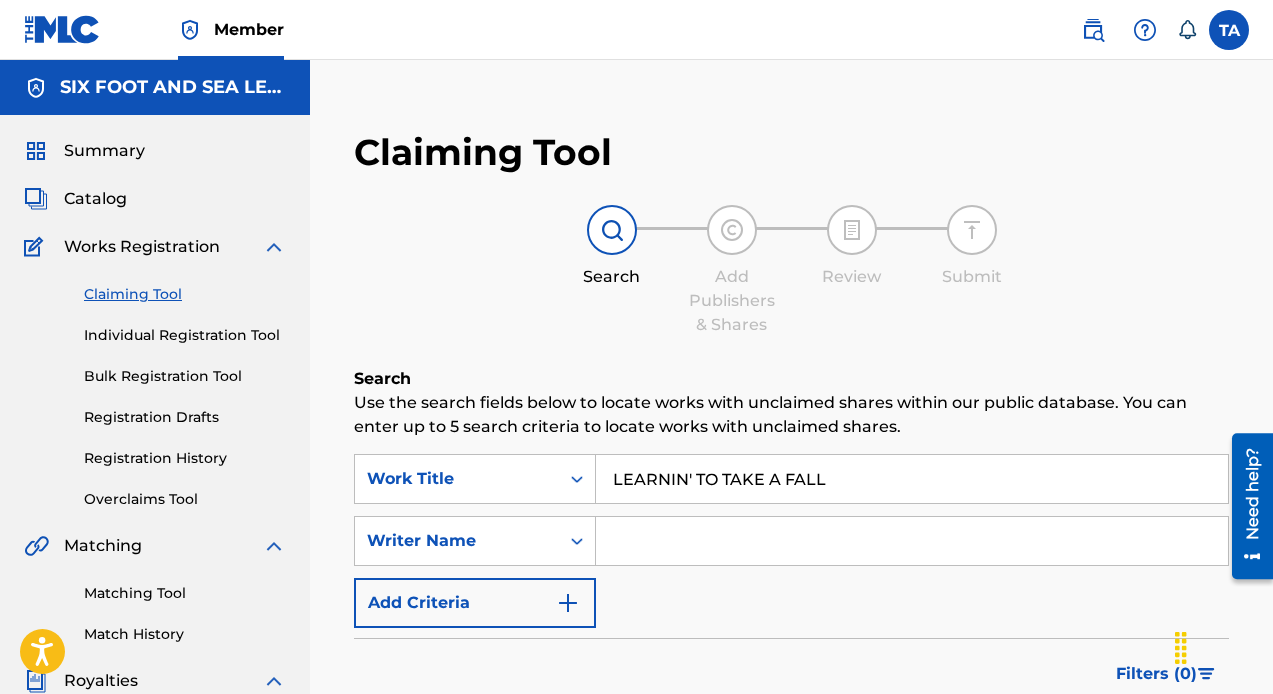 type on "LEARNIN' TO TAKE A FALL" 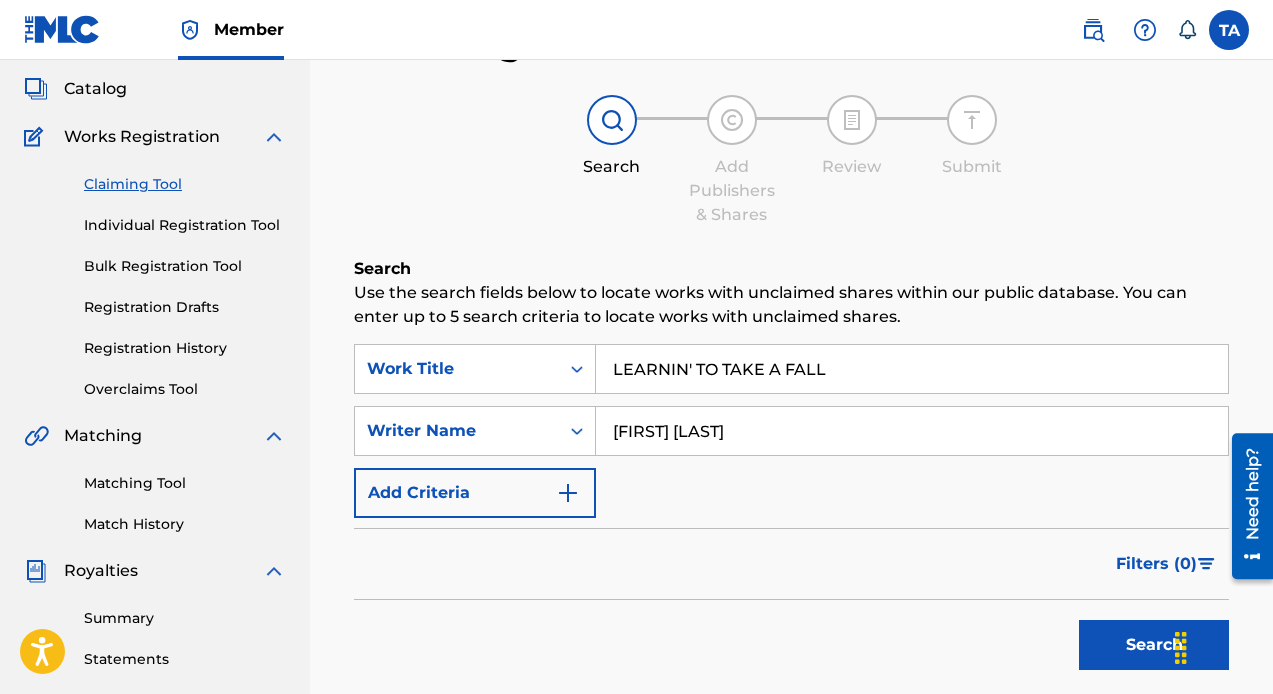 scroll, scrollTop: 109, scrollLeft: 0, axis: vertical 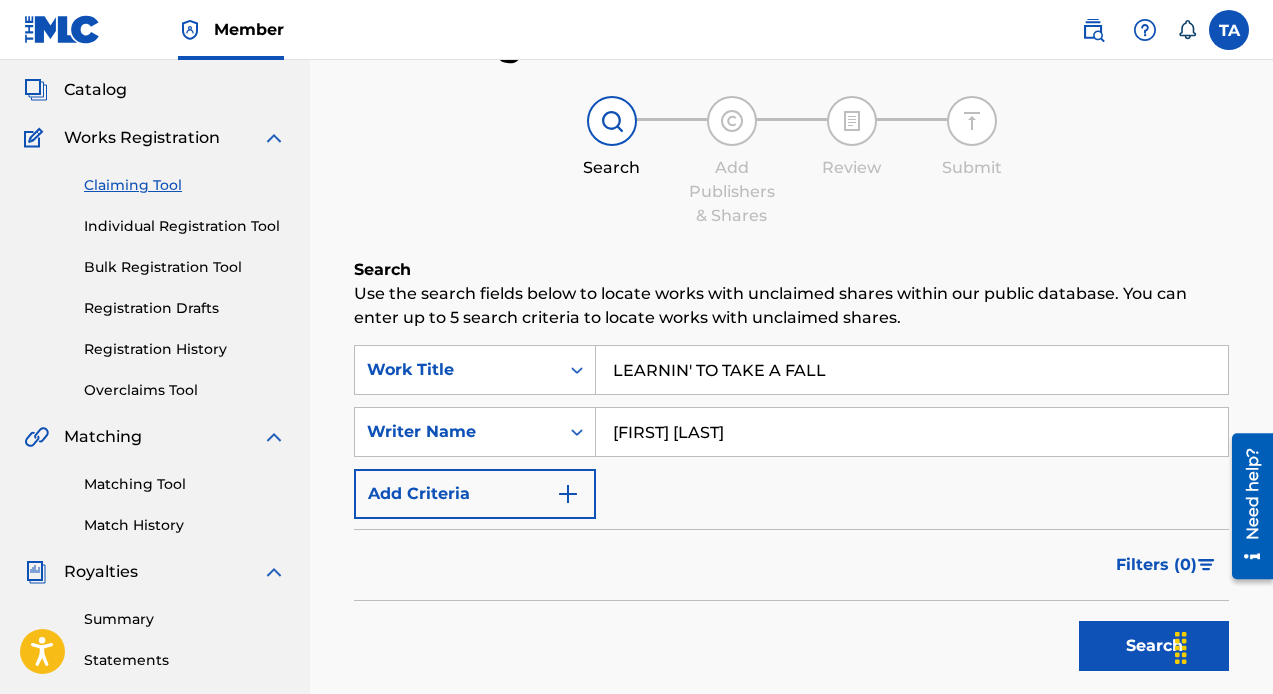 click on "Search" at bounding box center [1154, 646] 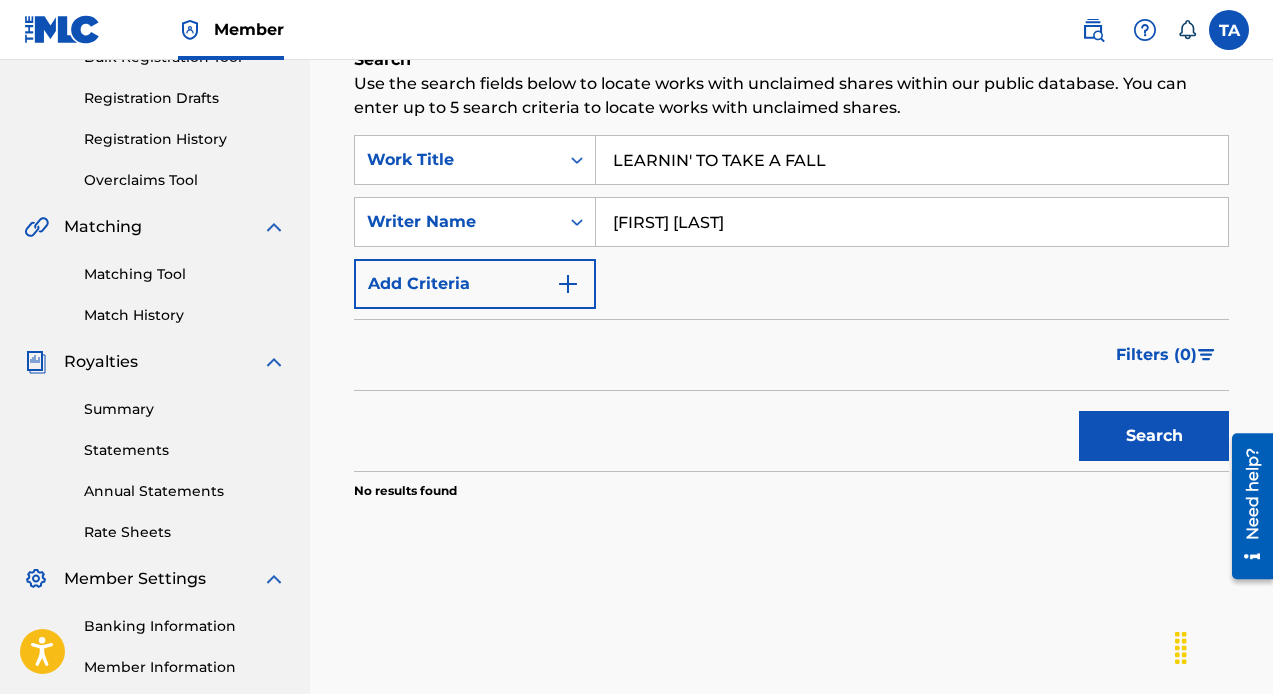 scroll, scrollTop: 299, scrollLeft: 0, axis: vertical 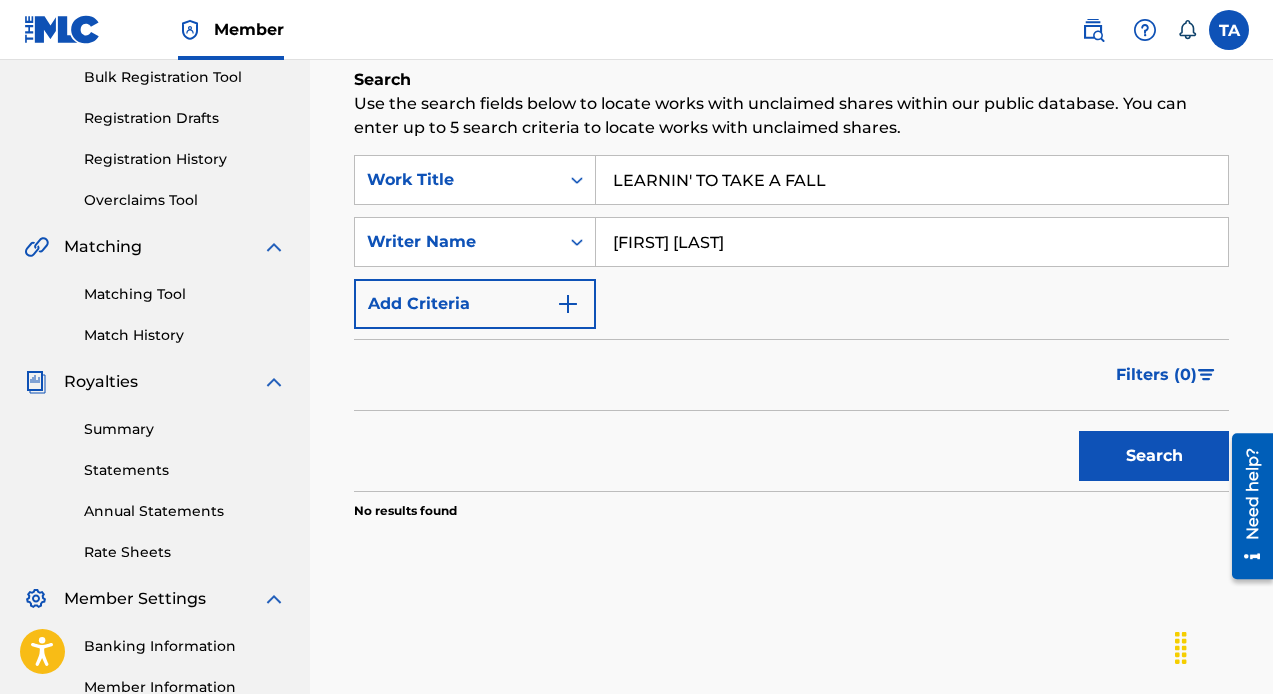 drag, startPoint x: 843, startPoint y: 175, endPoint x: 434, endPoint y: 151, distance: 409.70355 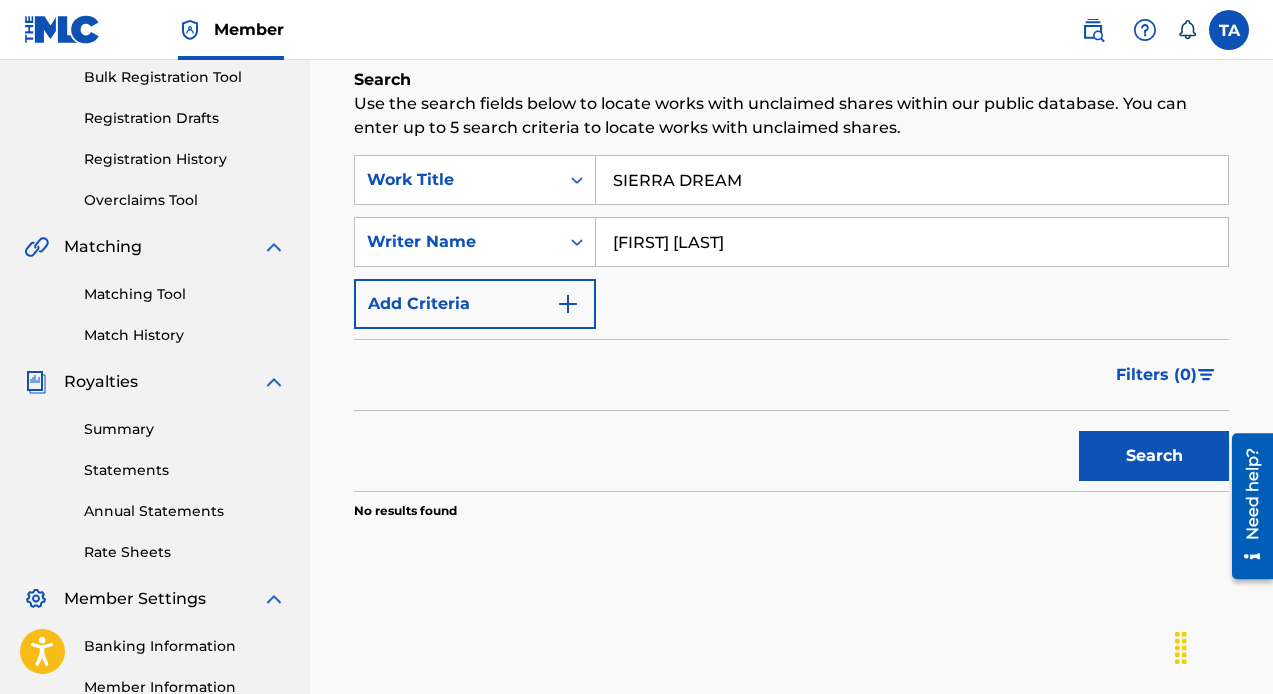 type on "SIERRA DREAM" 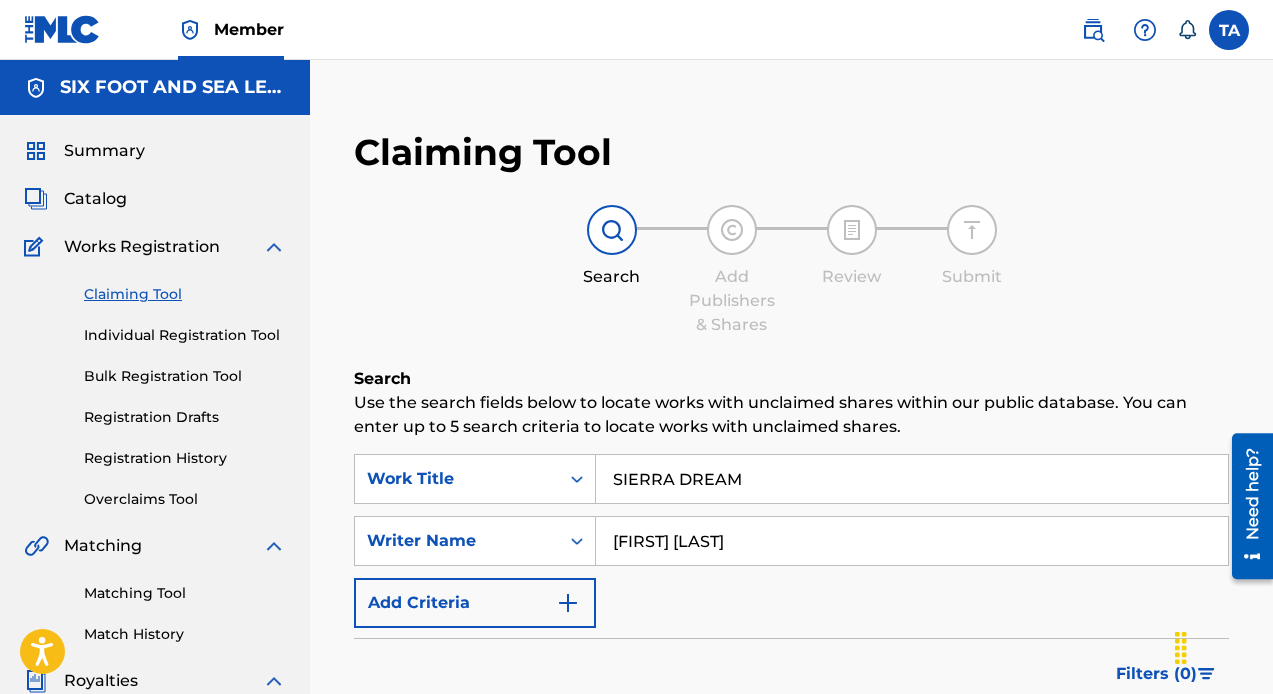 click on "Summary" at bounding box center (104, 151) 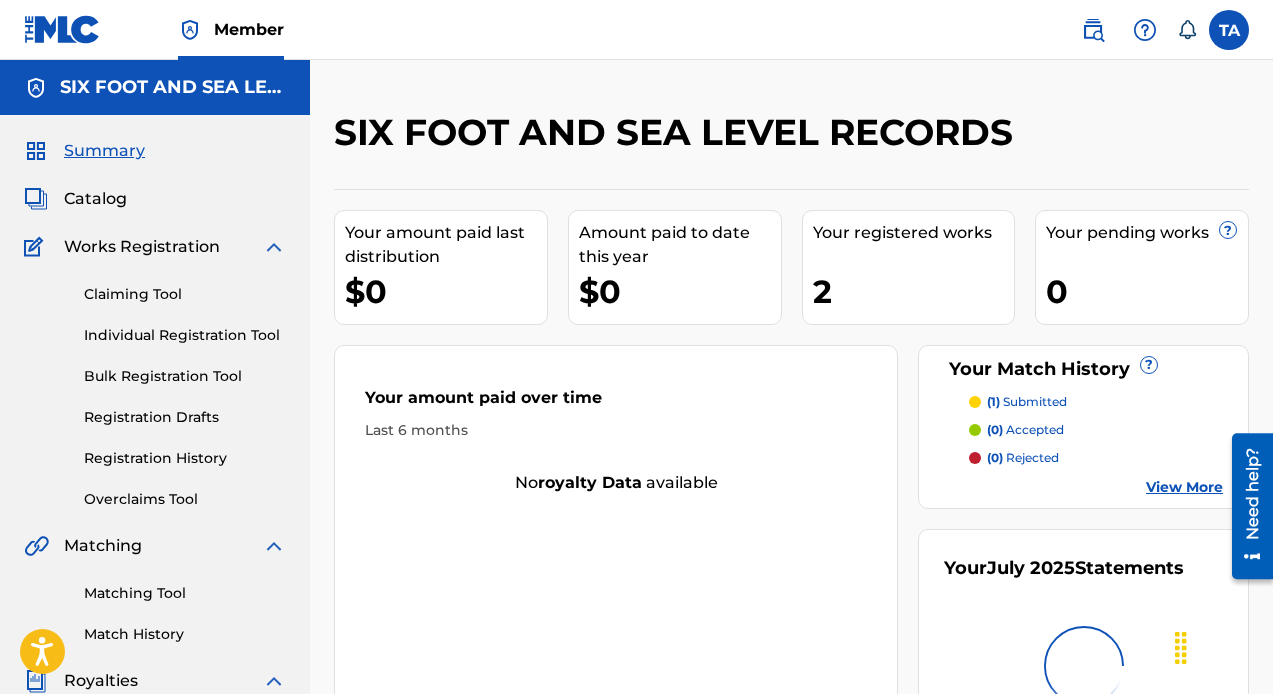scroll, scrollTop: 55, scrollLeft: 0, axis: vertical 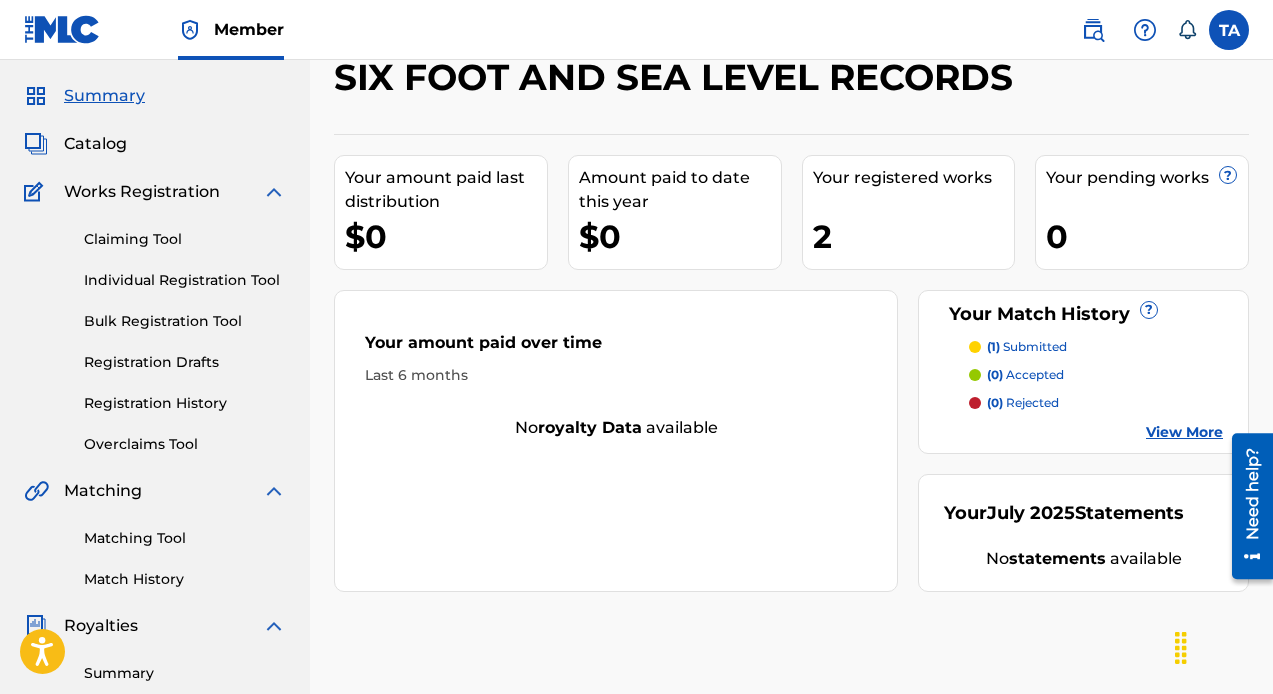click at bounding box center [1229, 30] 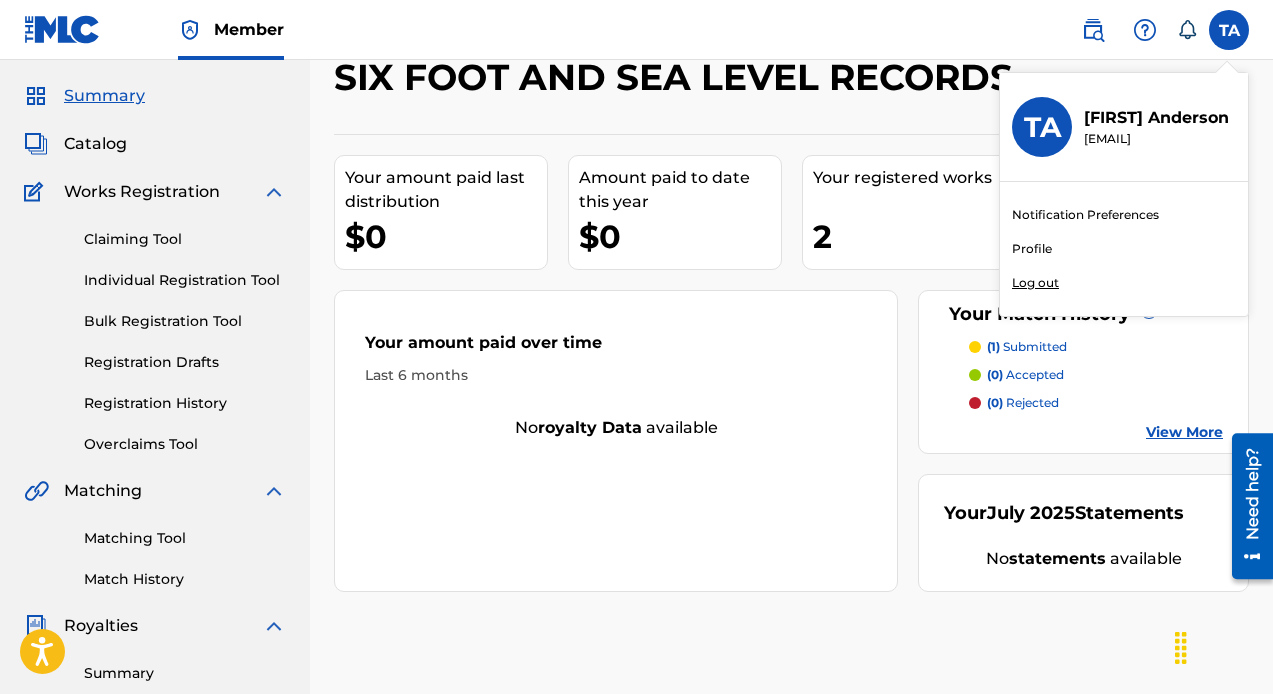 click on "Log out" at bounding box center [1035, 283] 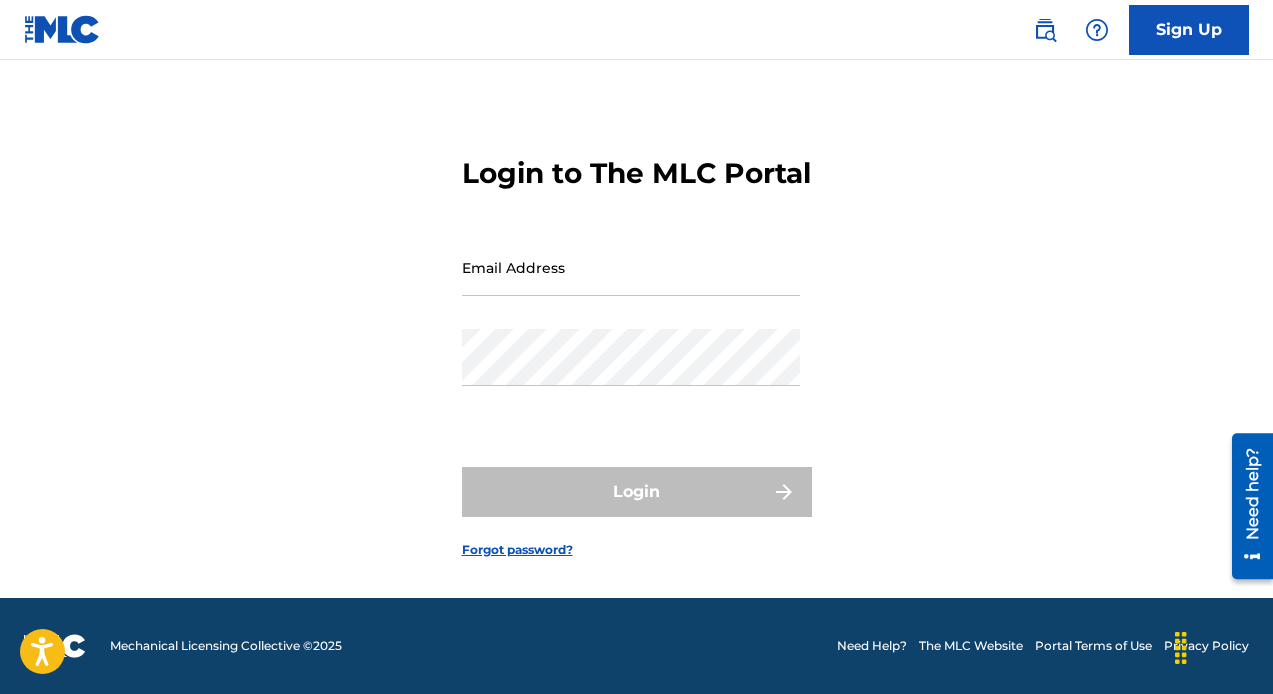 scroll, scrollTop: 0, scrollLeft: 0, axis: both 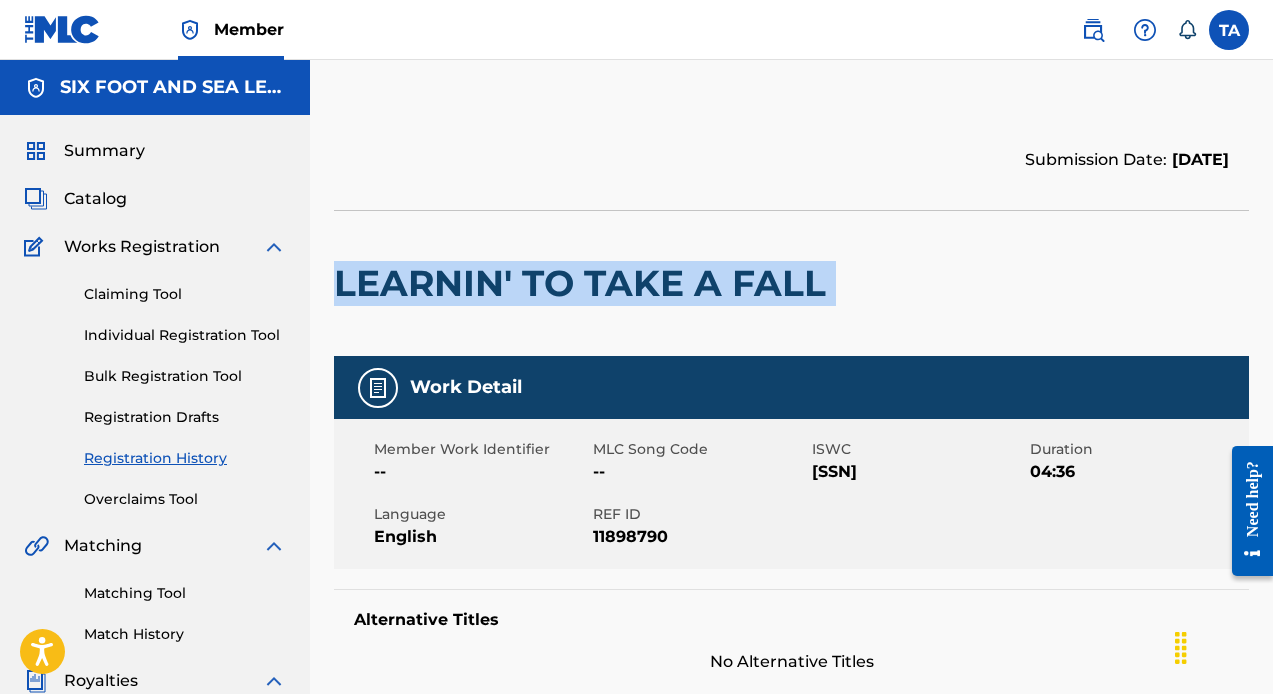 drag, startPoint x: 838, startPoint y: 275, endPoint x: 335, endPoint y: 257, distance: 503.32196 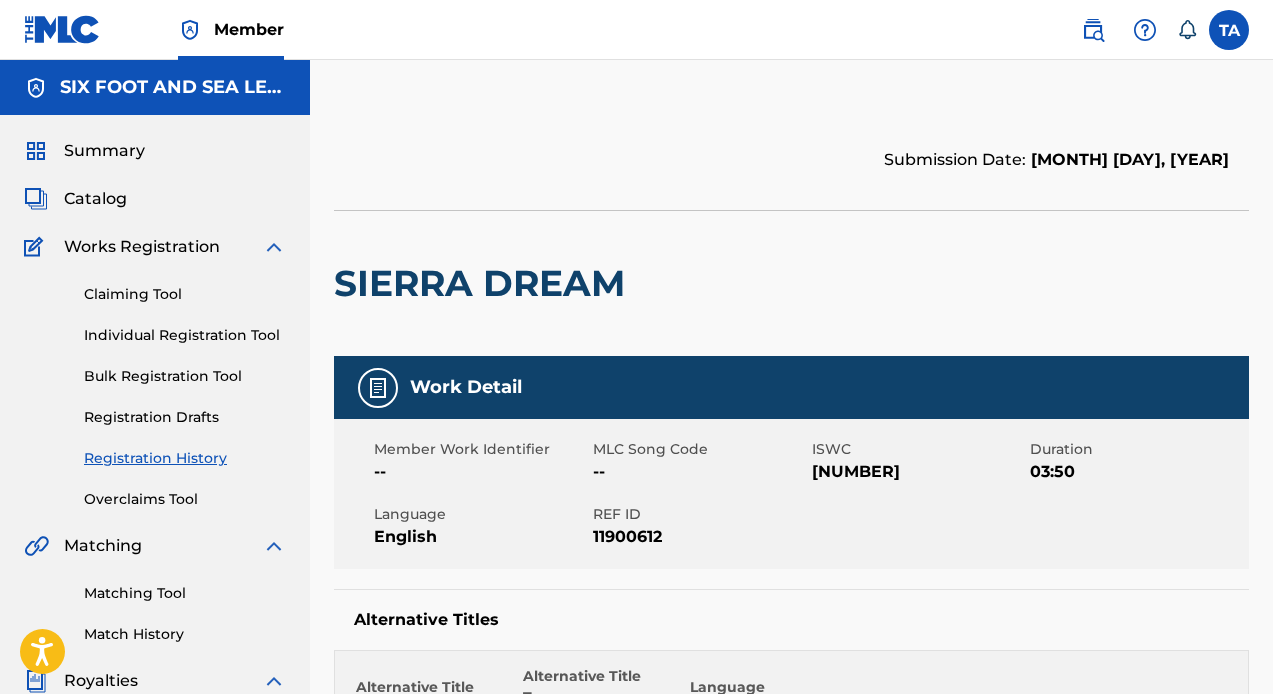 scroll, scrollTop: 66, scrollLeft: 0, axis: vertical 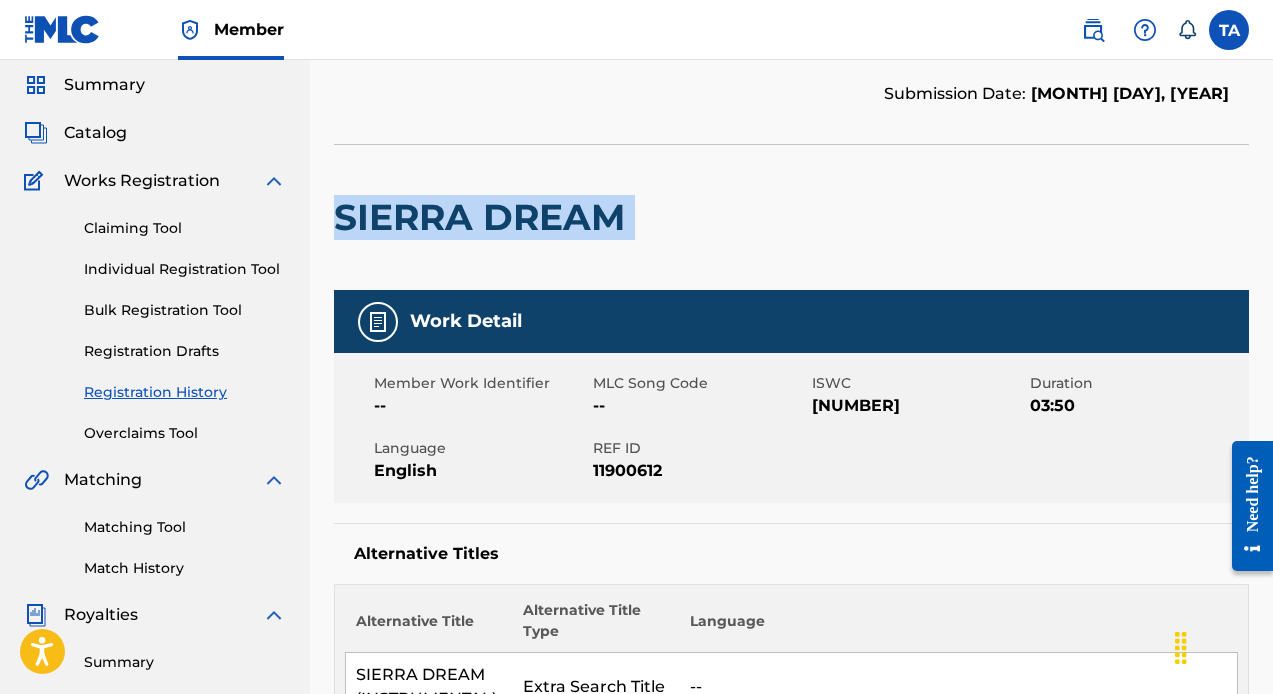 drag, startPoint x: 656, startPoint y: 221, endPoint x: 333, endPoint y: 206, distance: 323.3481 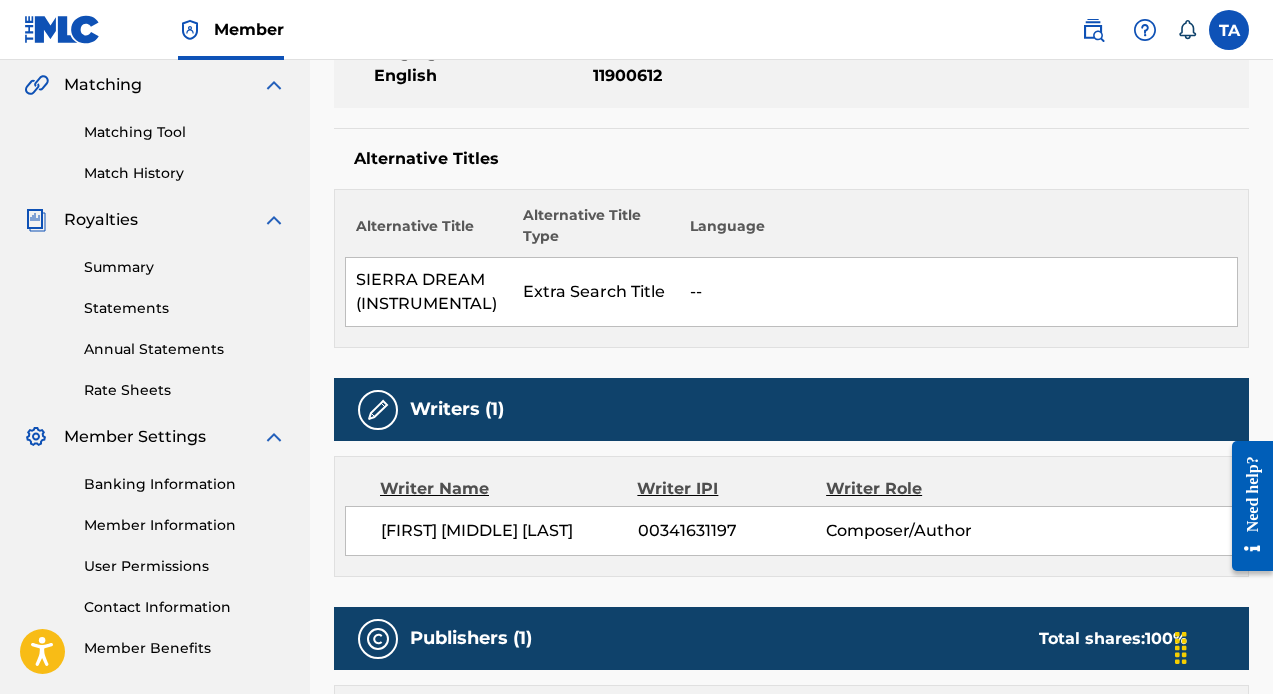 scroll, scrollTop: 0, scrollLeft: 0, axis: both 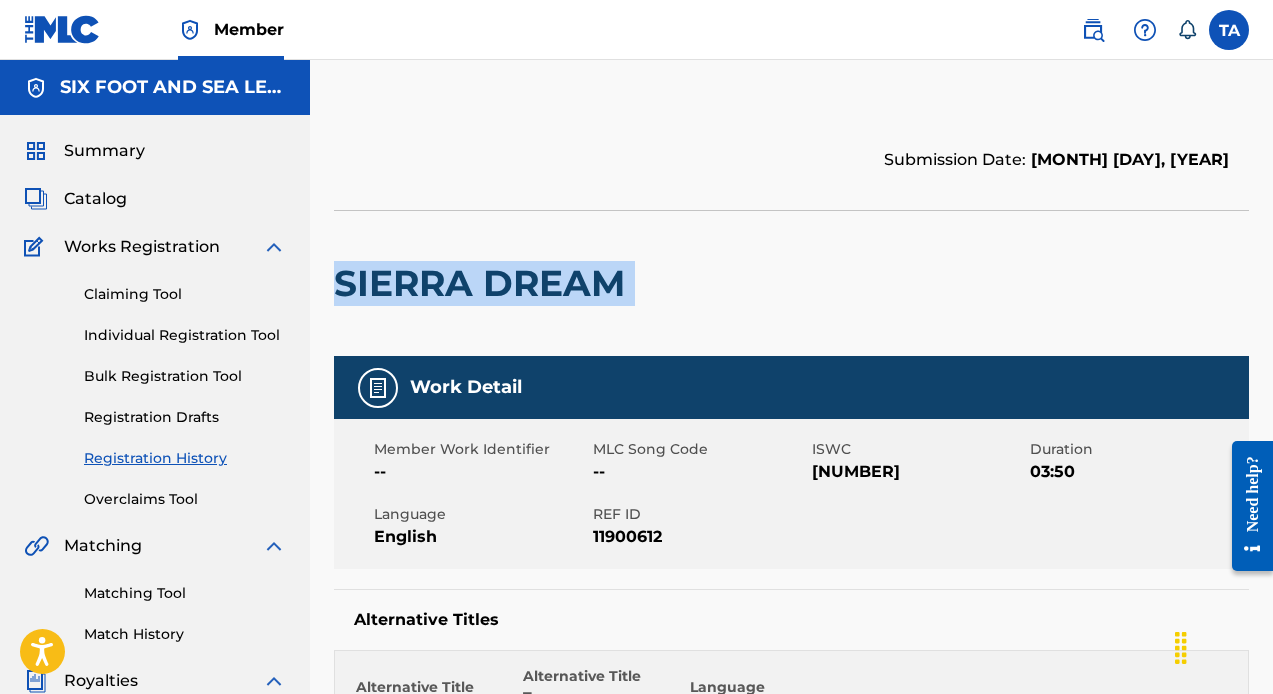 copy on "SIERRA DREAM" 